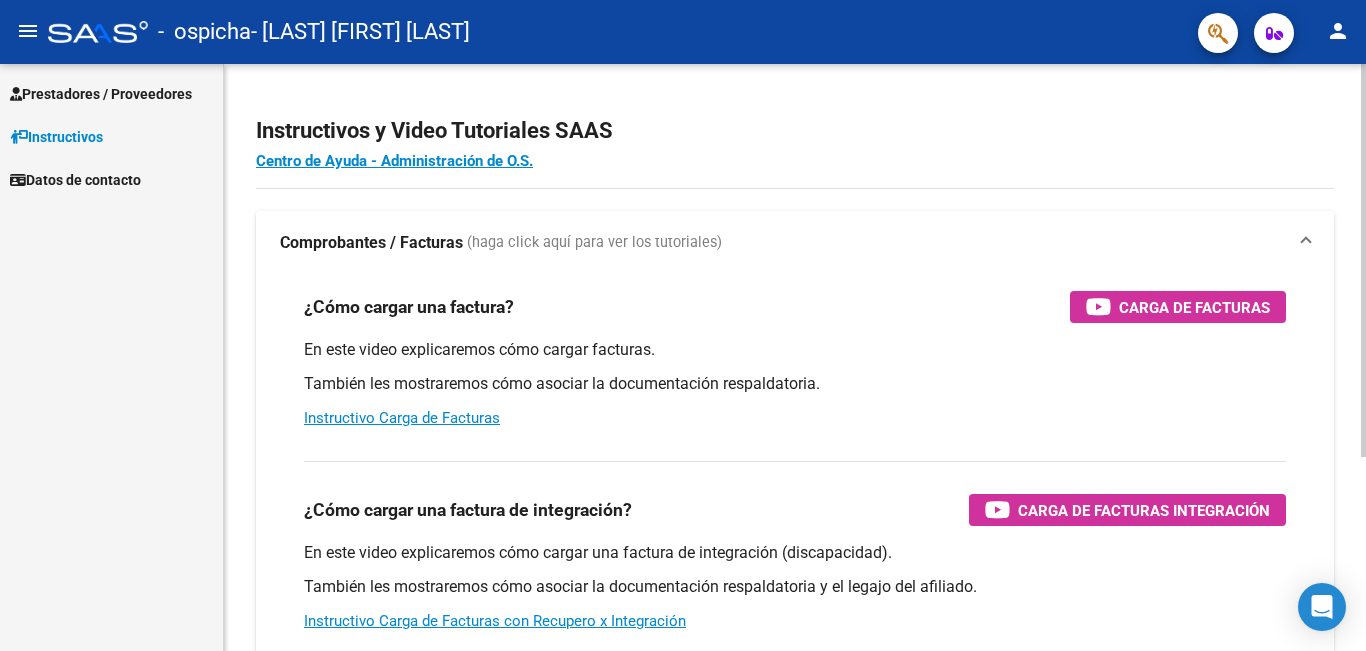 scroll, scrollTop: 0, scrollLeft: 0, axis: both 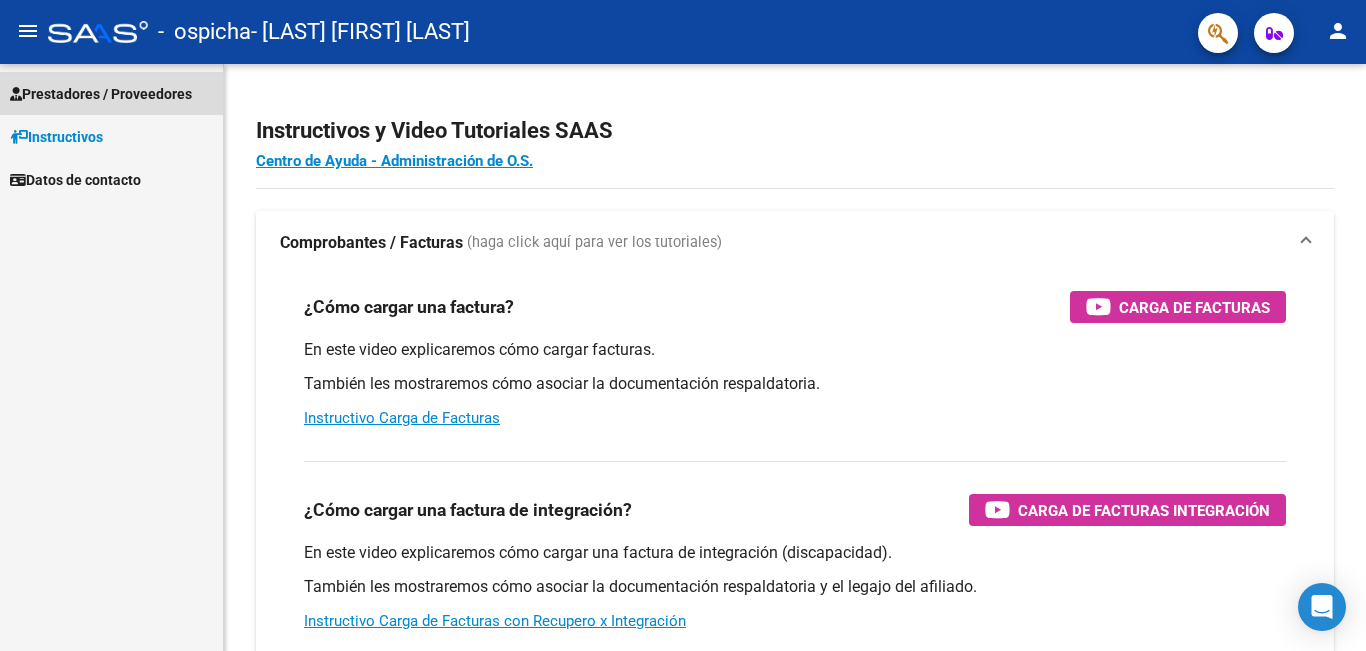 click on "Prestadores / Proveedores" at bounding box center (101, 94) 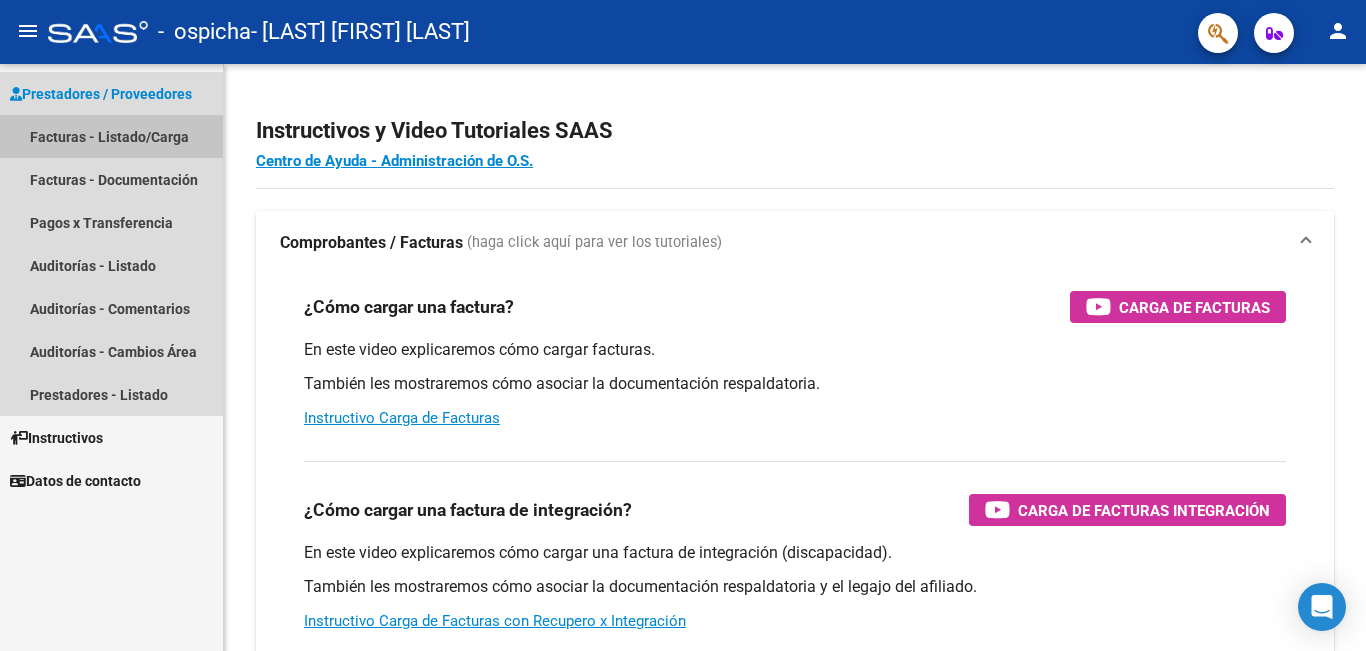 click on "Facturas - Listado/Carga" at bounding box center [111, 136] 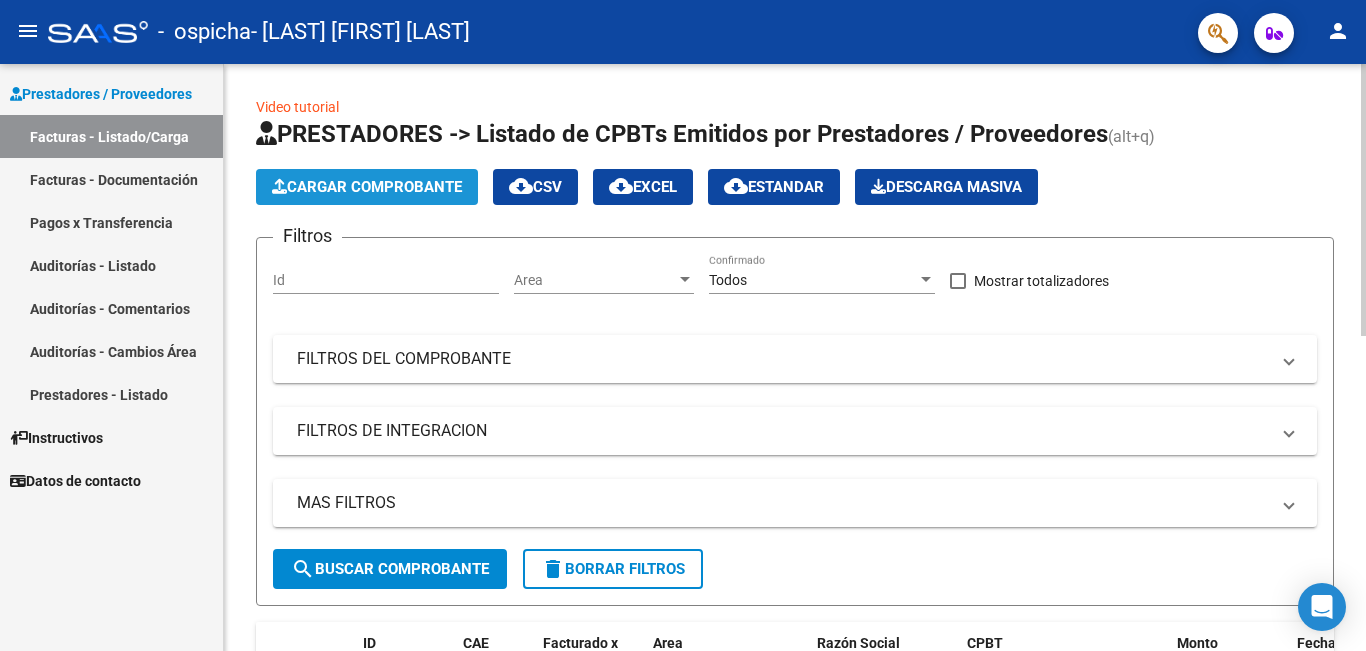click on "Cargar Comprobante" 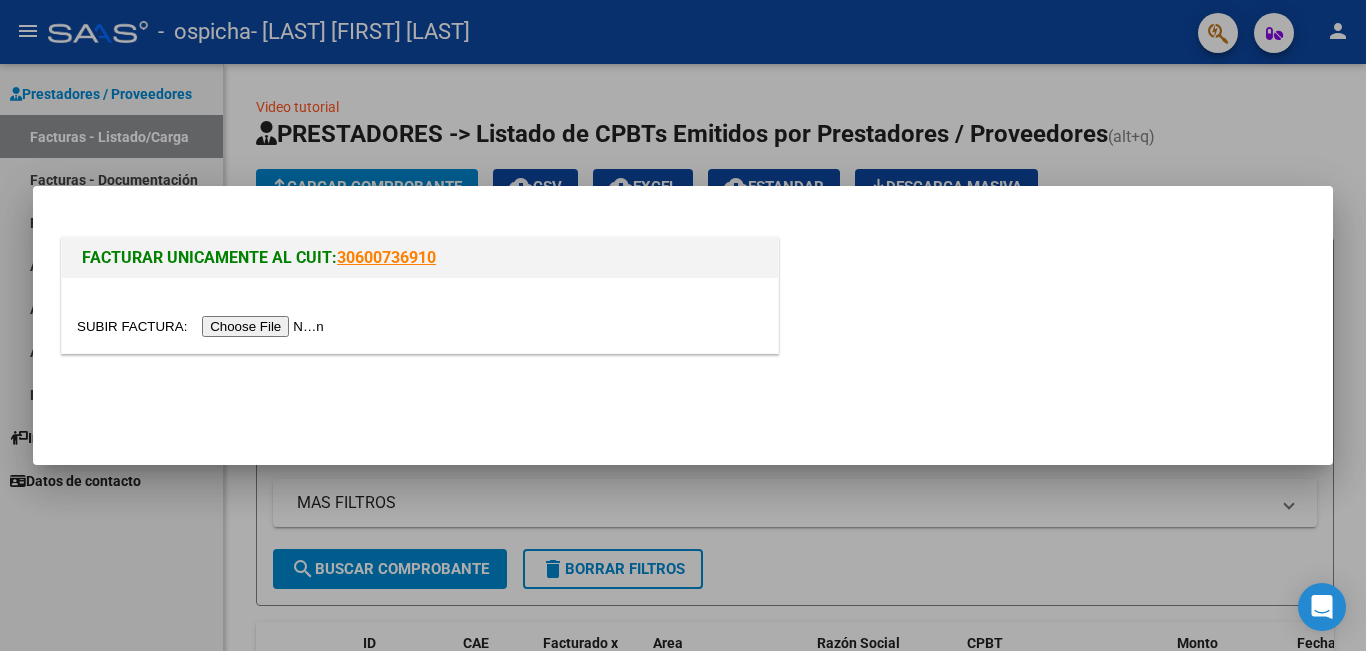 click at bounding box center (203, 326) 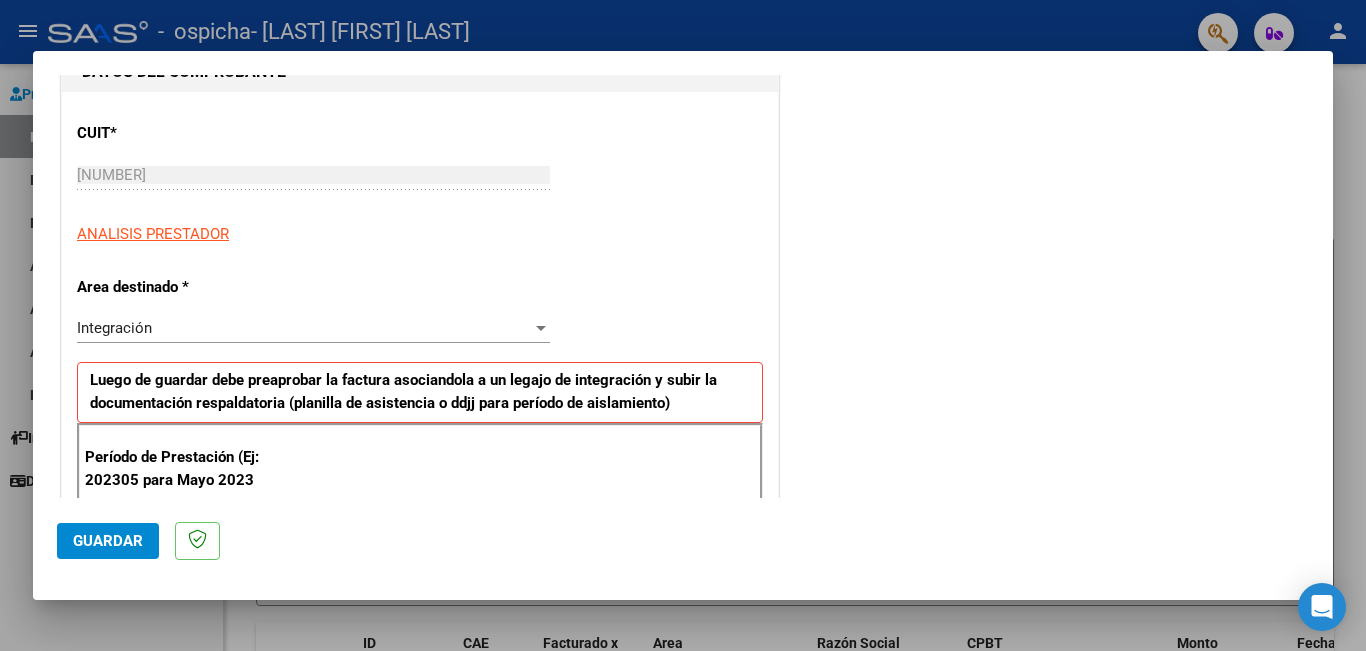 scroll, scrollTop: 300, scrollLeft: 0, axis: vertical 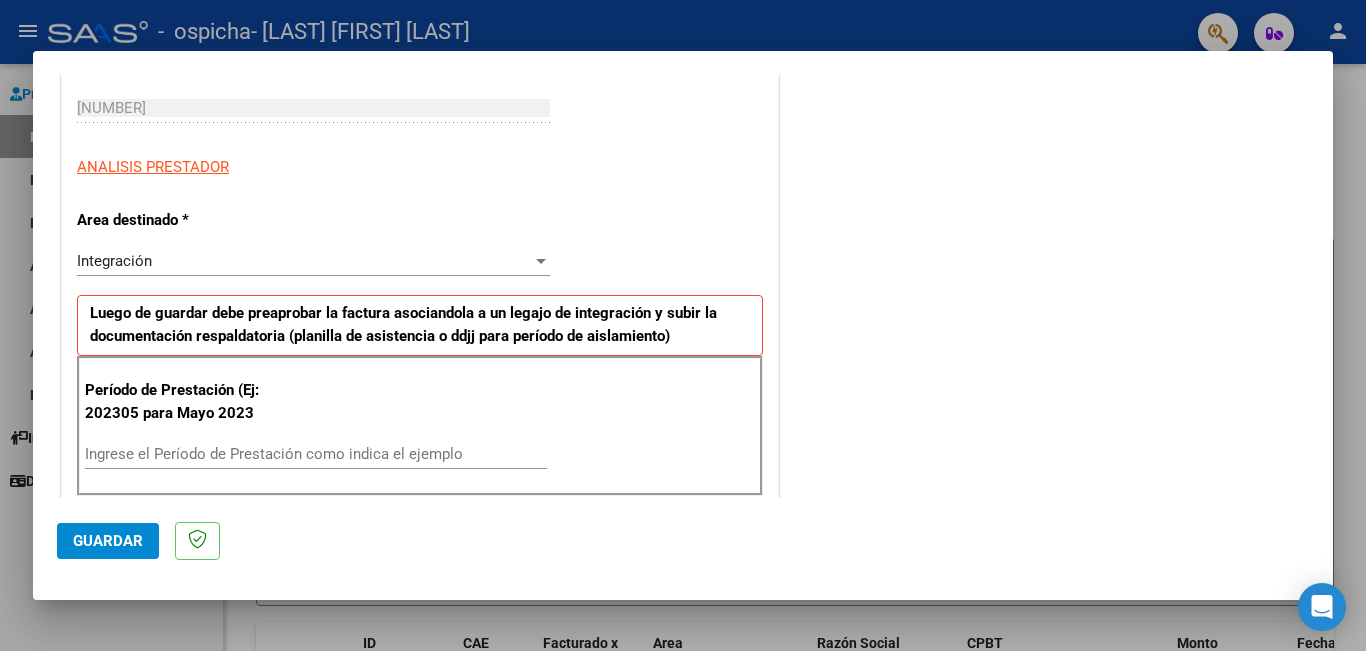click on "Ingrese el Período de Prestación como indica el ejemplo" at bounding box center [316, 454] 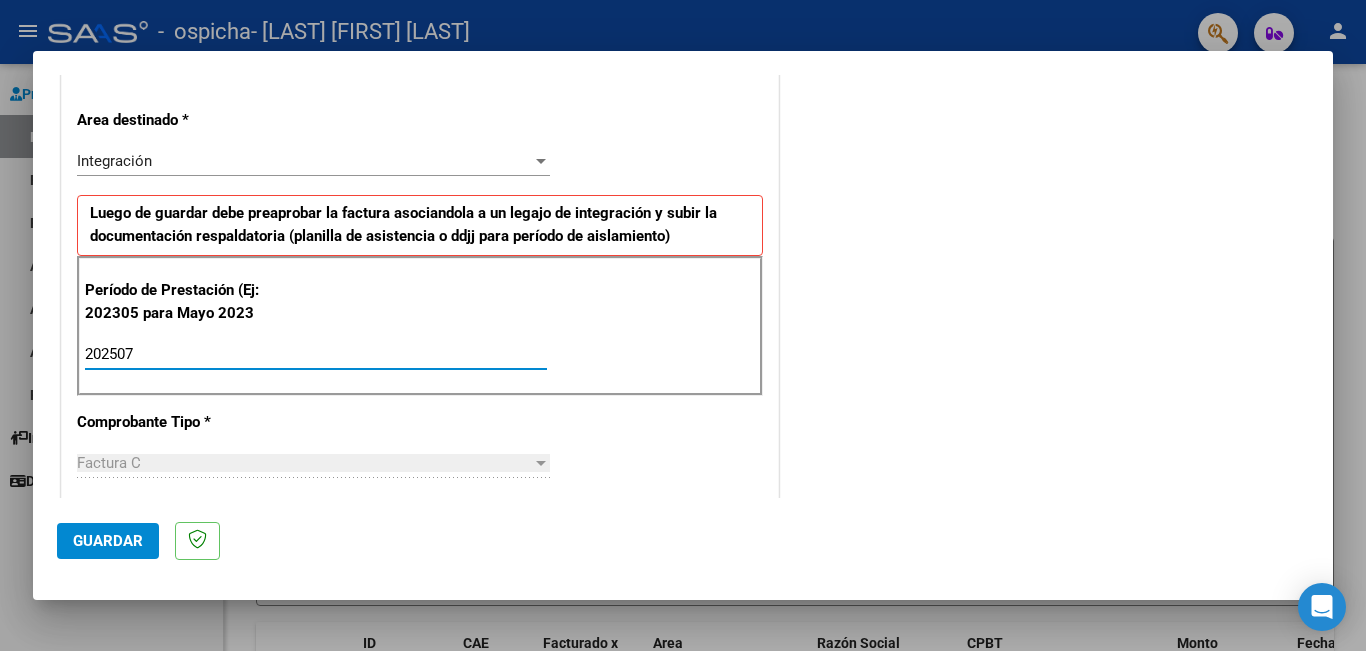 type on "202507" 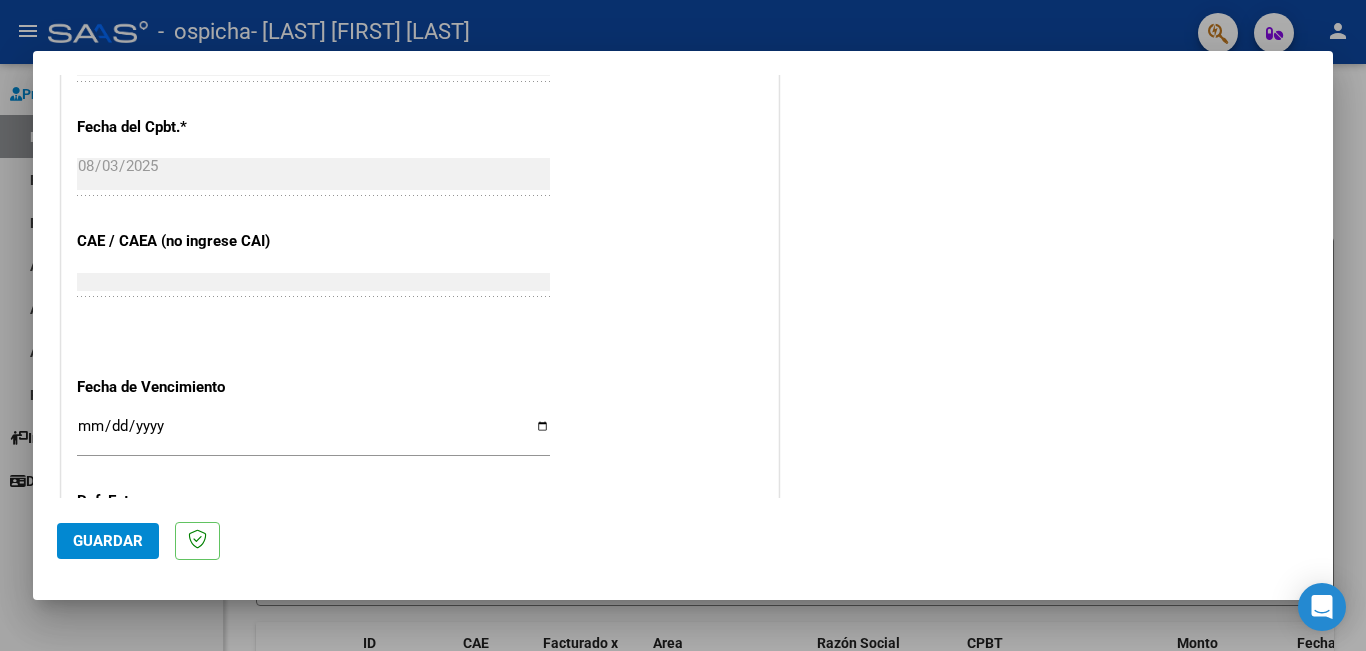 scroll, scrollTop: 1200, scrollLeft: 0, axis: vertical 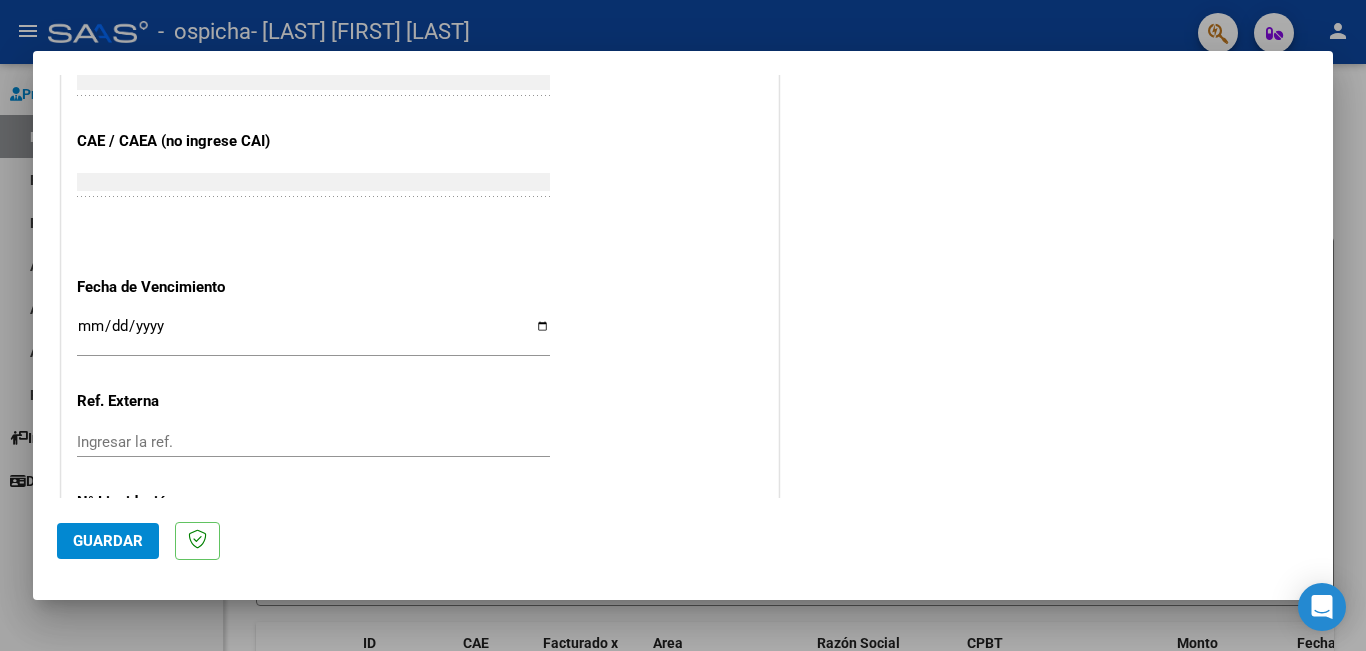 click on "Ingresar la fecha" at bounding box center (313, 334) 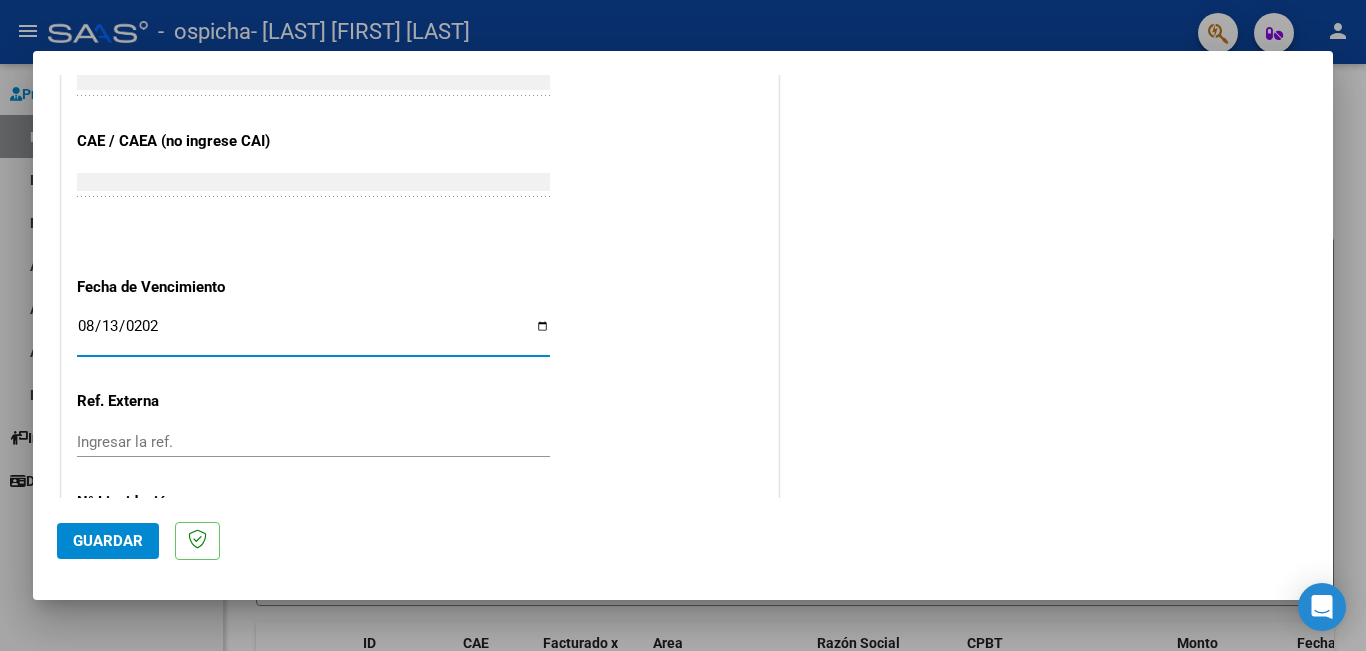 type on "2025-08-13" 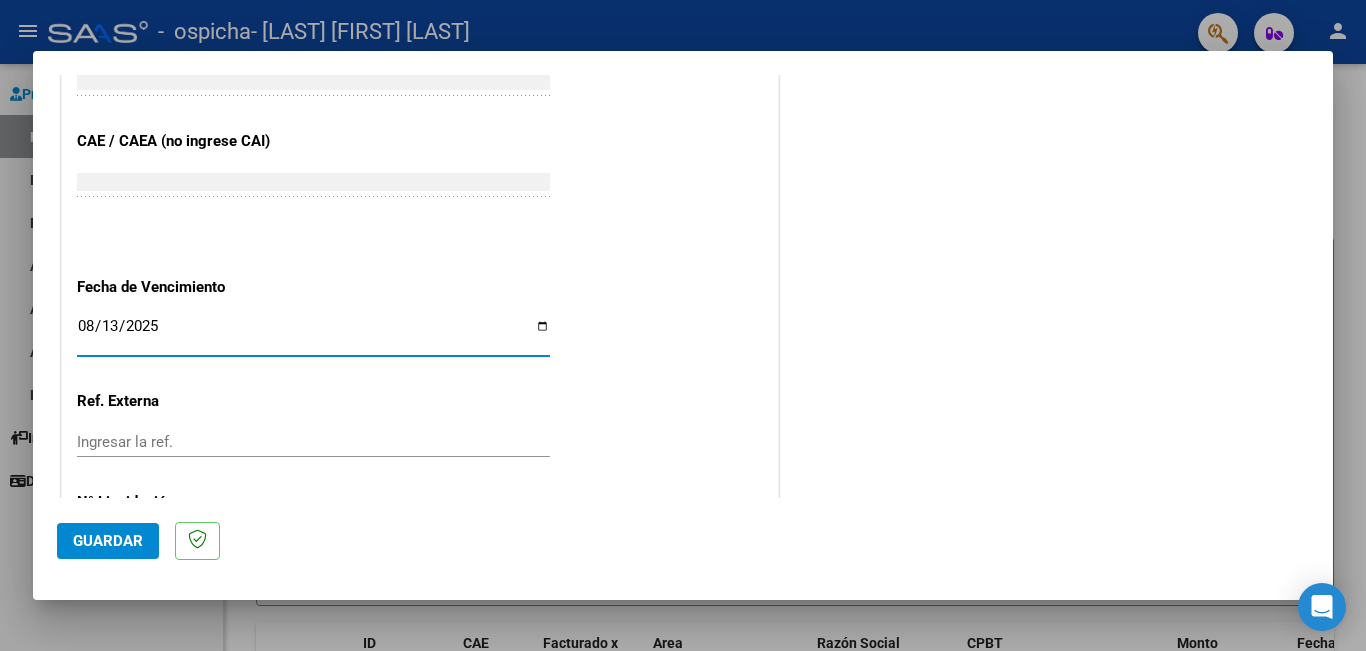 click on "COMENTARIOS Comentarios del Prestador / Gerenciador:" at bounding box center (1046, -253) 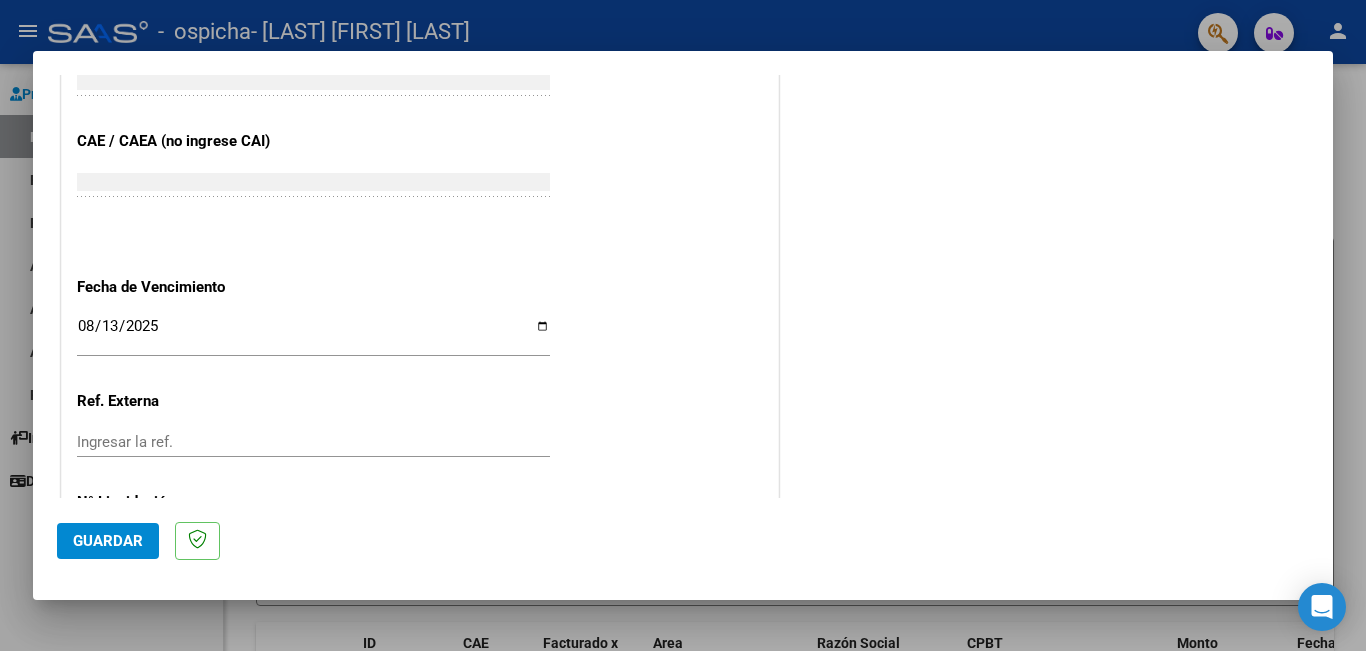 scroll, scrollTop: 1299, scrollLeft: 0, axis: vertical 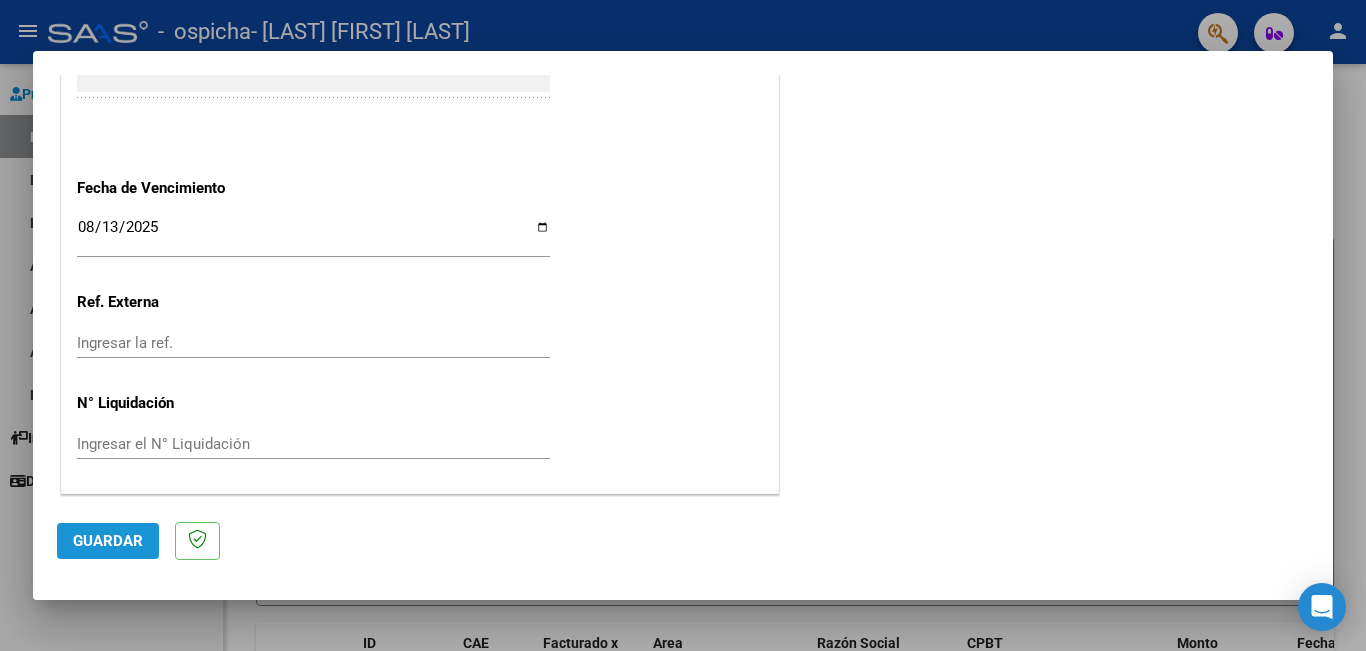 click on "Guardar" 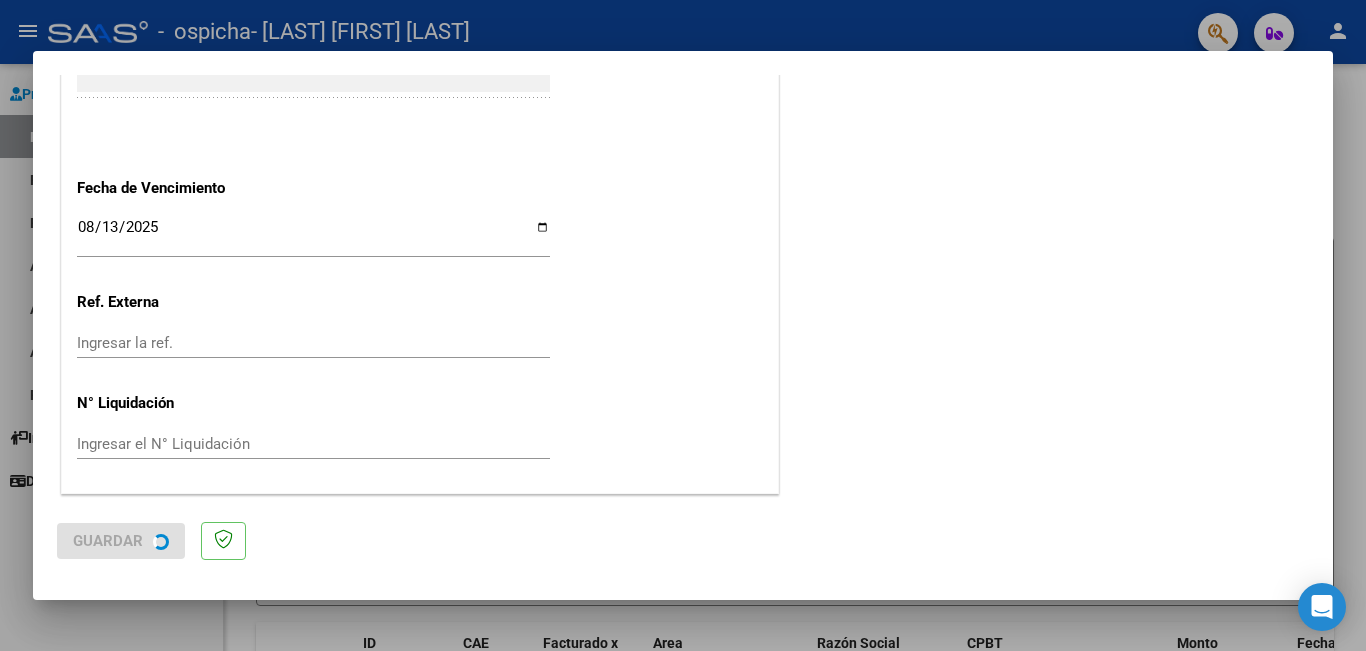 scroll, scrollTop: 0, scrollLeft: 0, axis: both 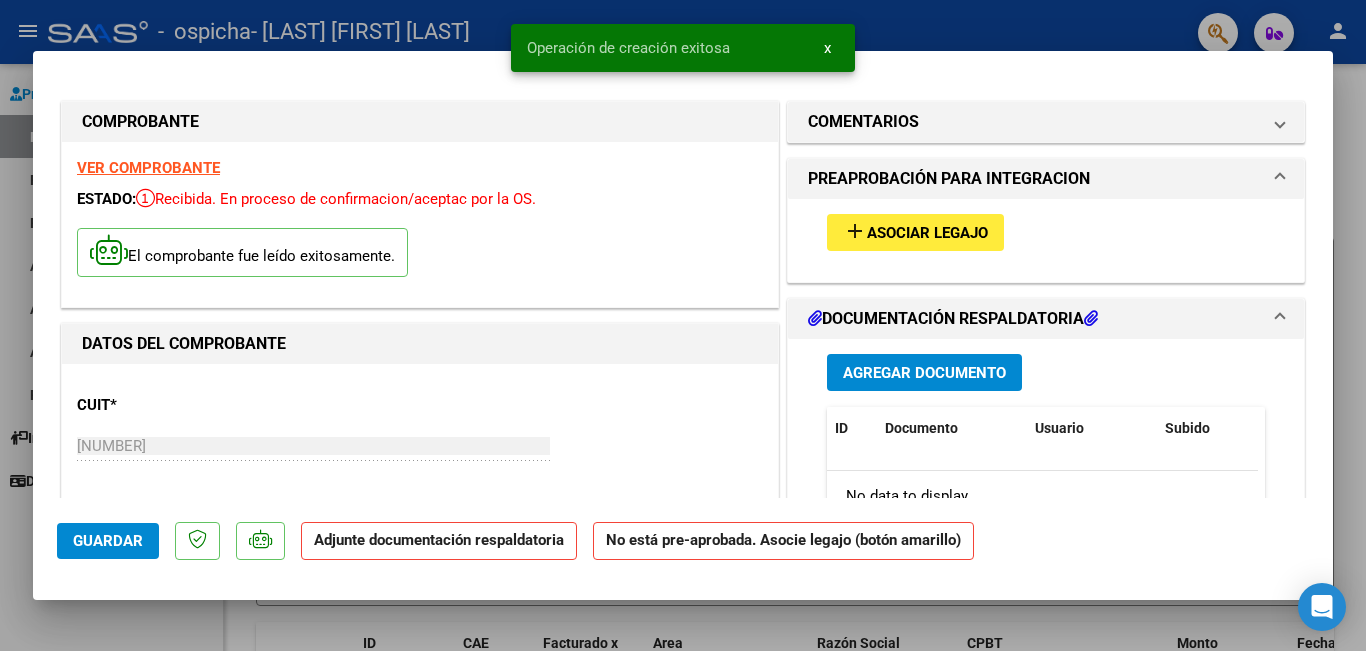 click on "Asociar Legajo" at bounding box center [927, 233] 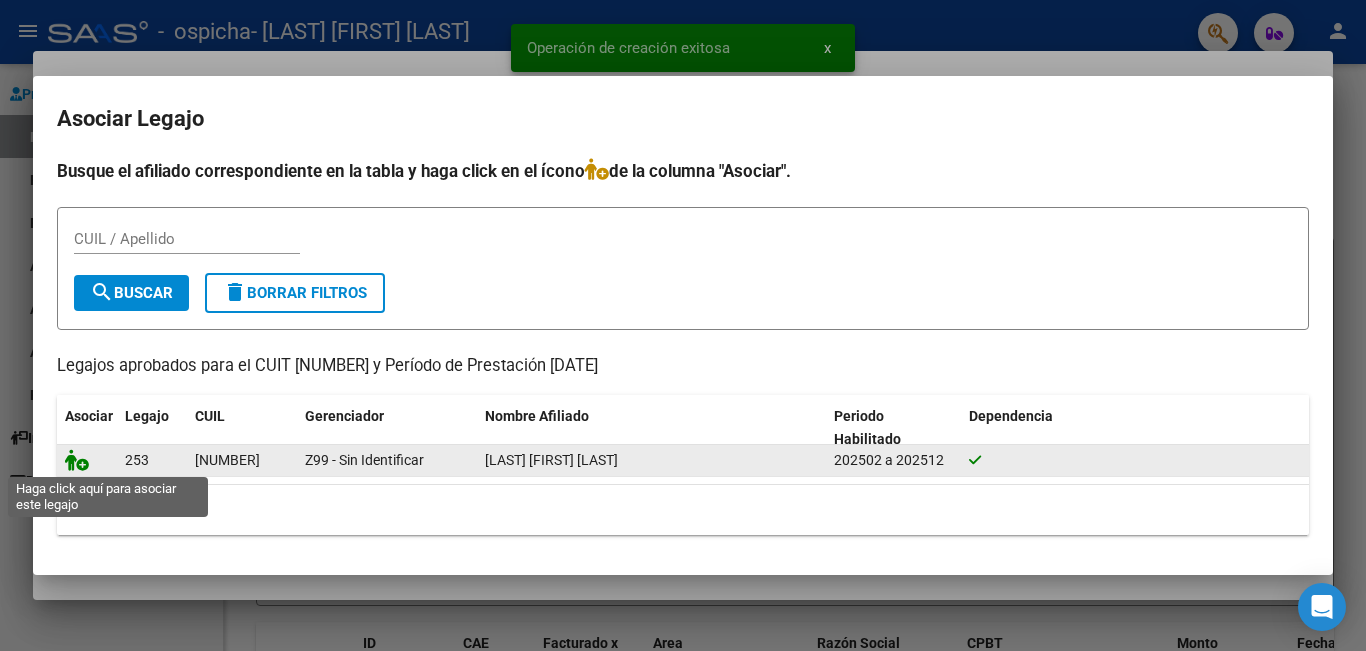 click 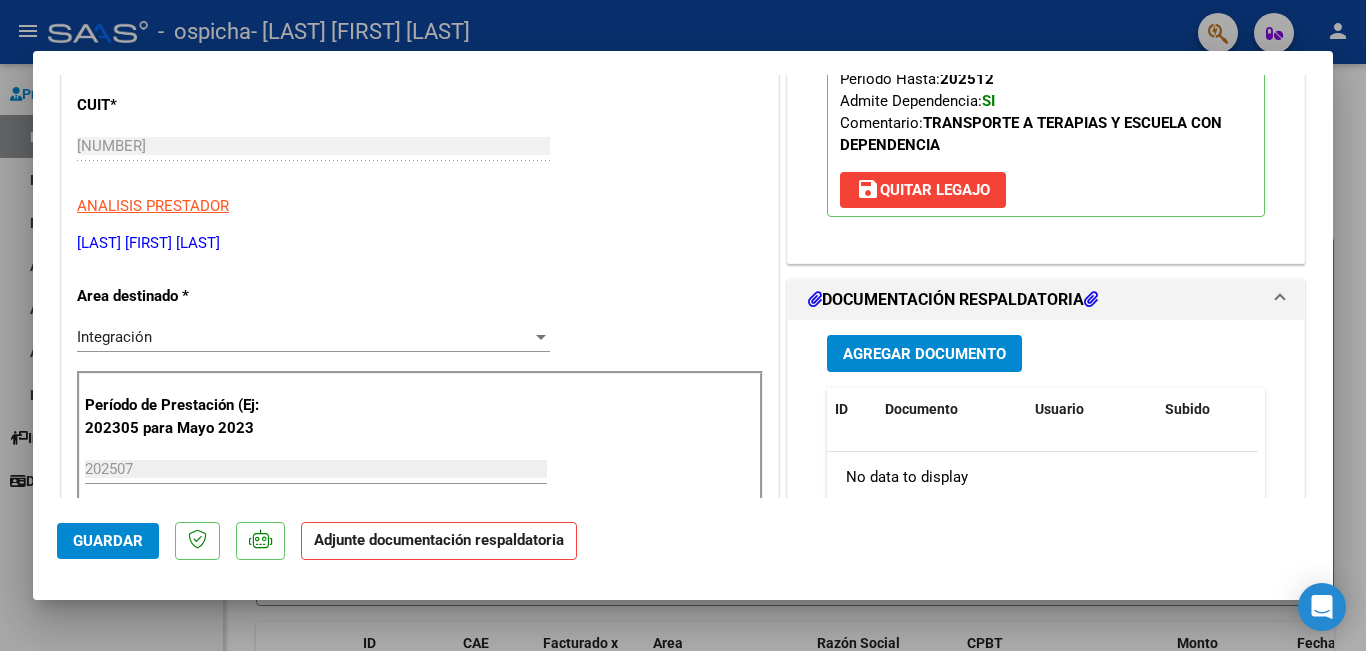 scroll, scrollTop: 400, scrollLeft: 0, axis: vertical 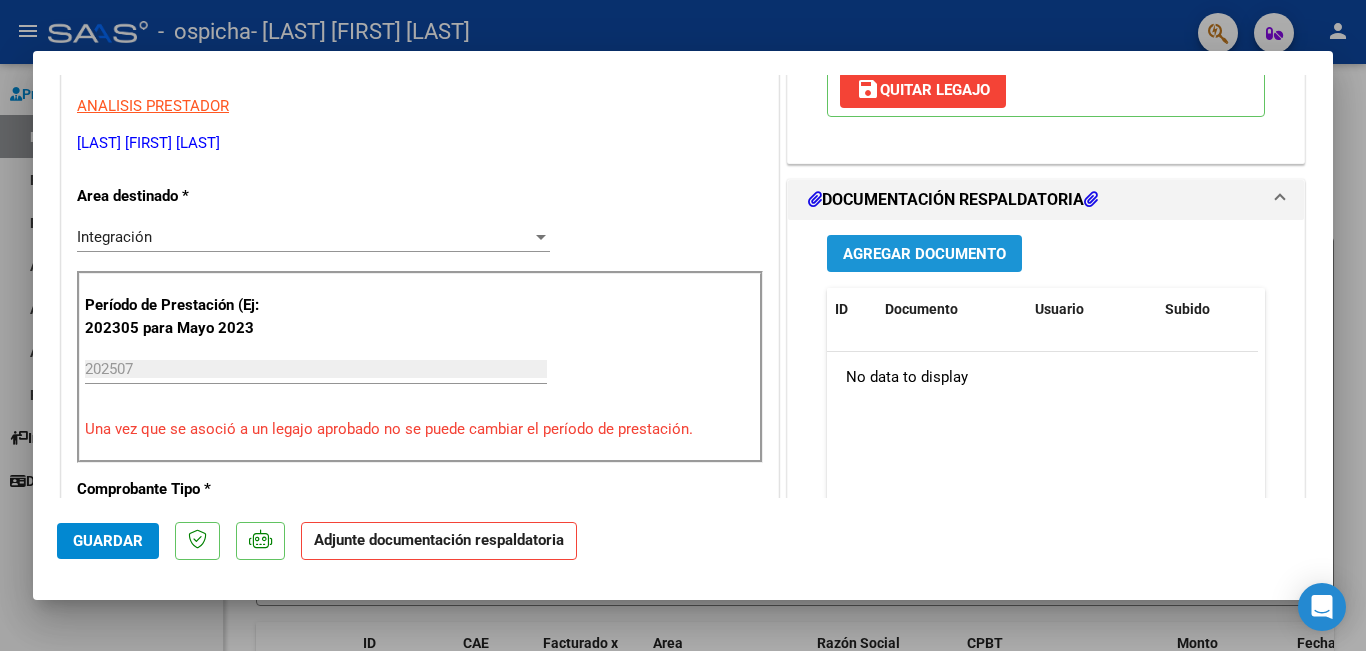 click on "Agregar Documento" at bounding box center (924, 254) 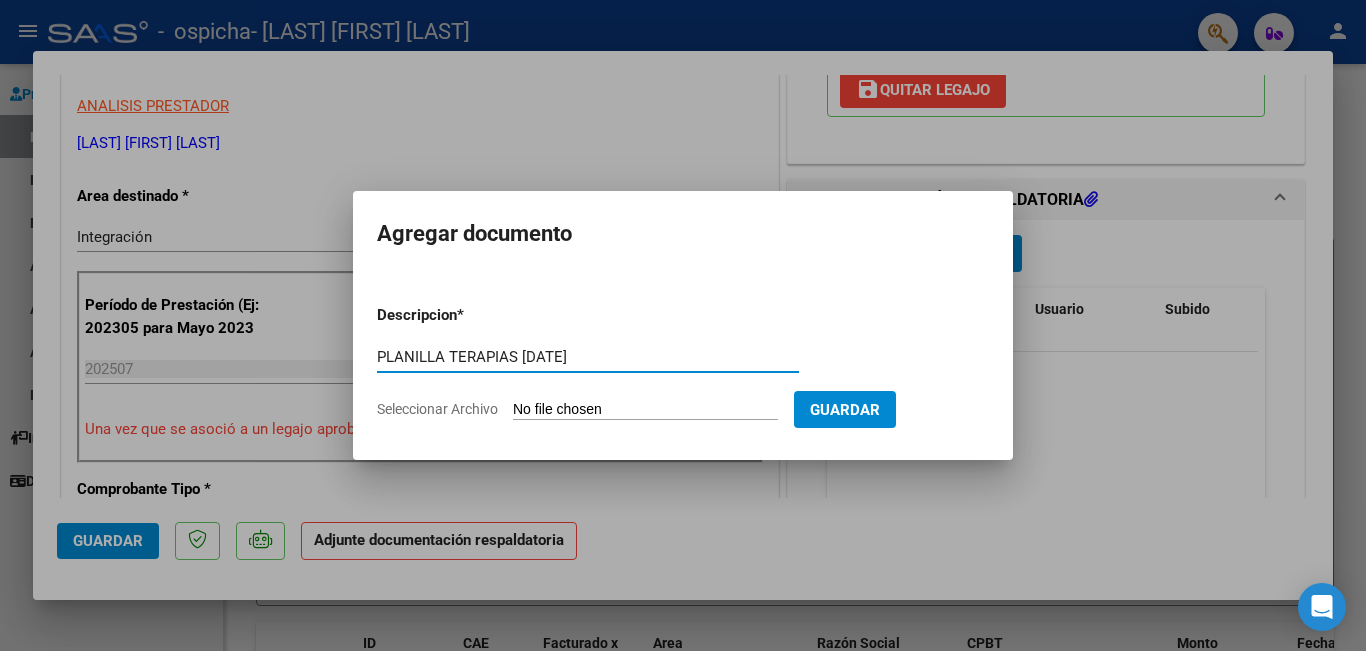 type on "PLANILLA TERAPIAS 07-2025" 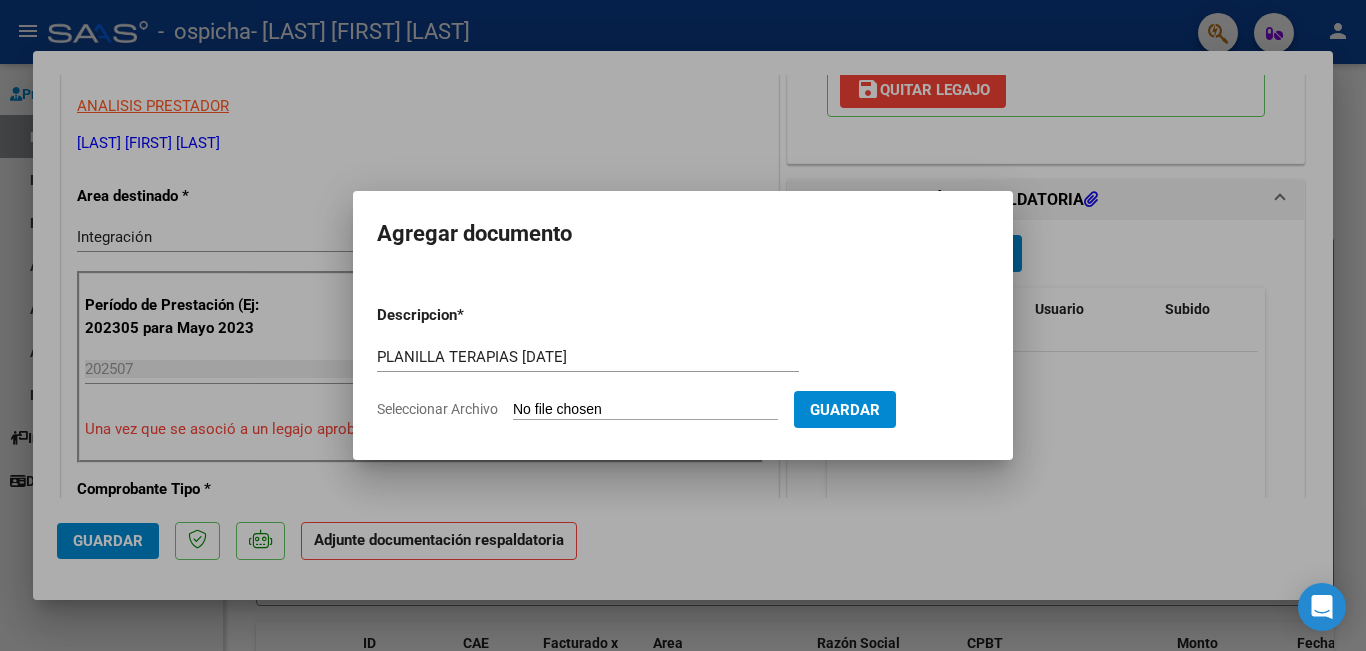 click on "Seleccionar Archivo" at bounding box center [645, 410] 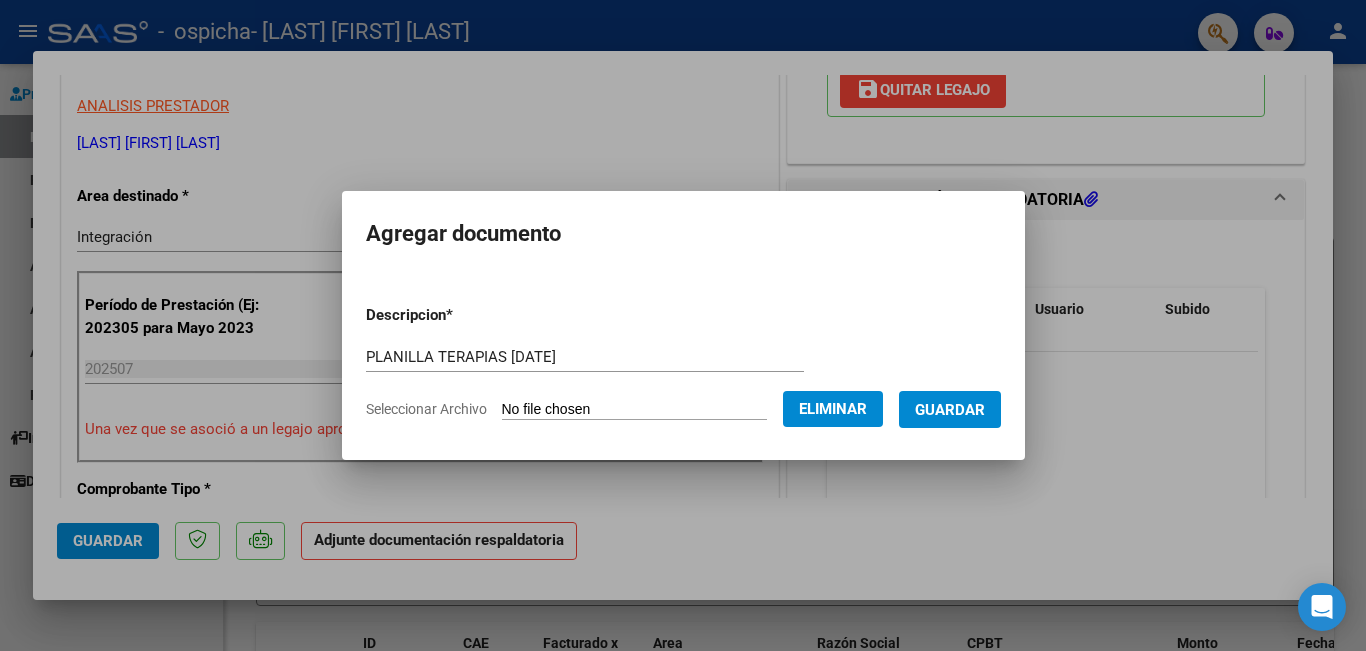 click on "Guardar" at bounding box center [950, 410] 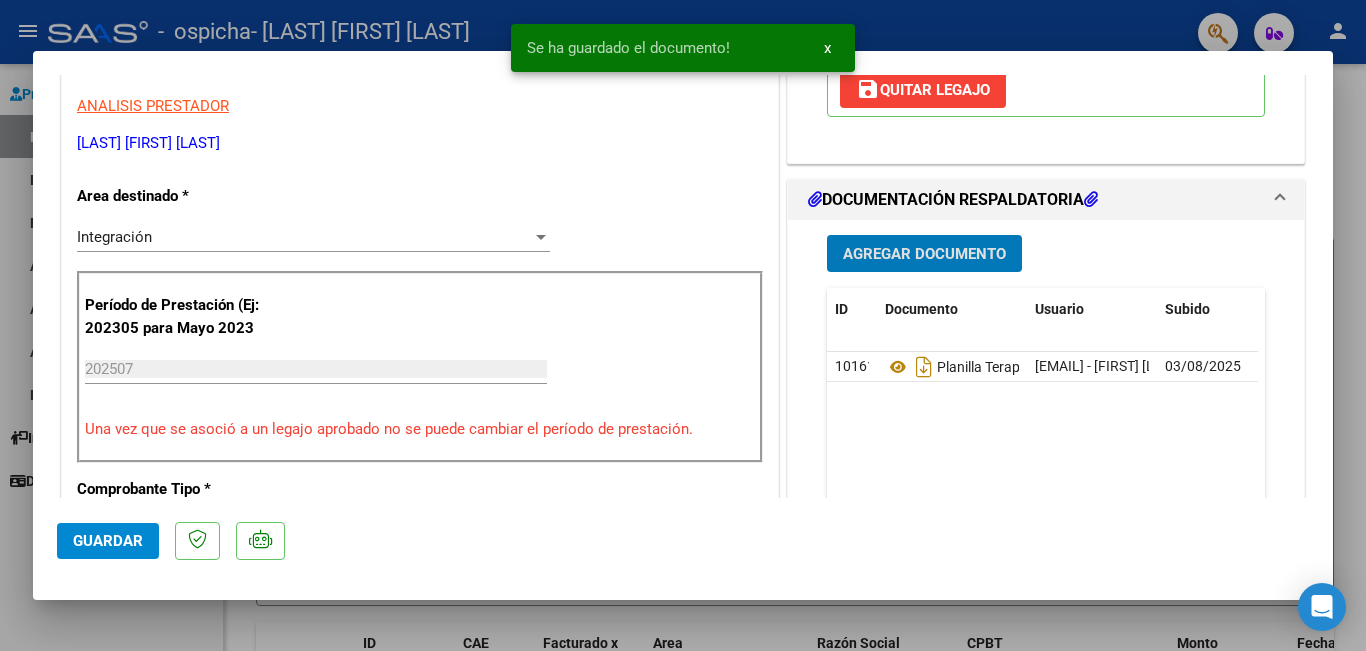 click on "Agregar Documento" at bounding box center (924, 254) 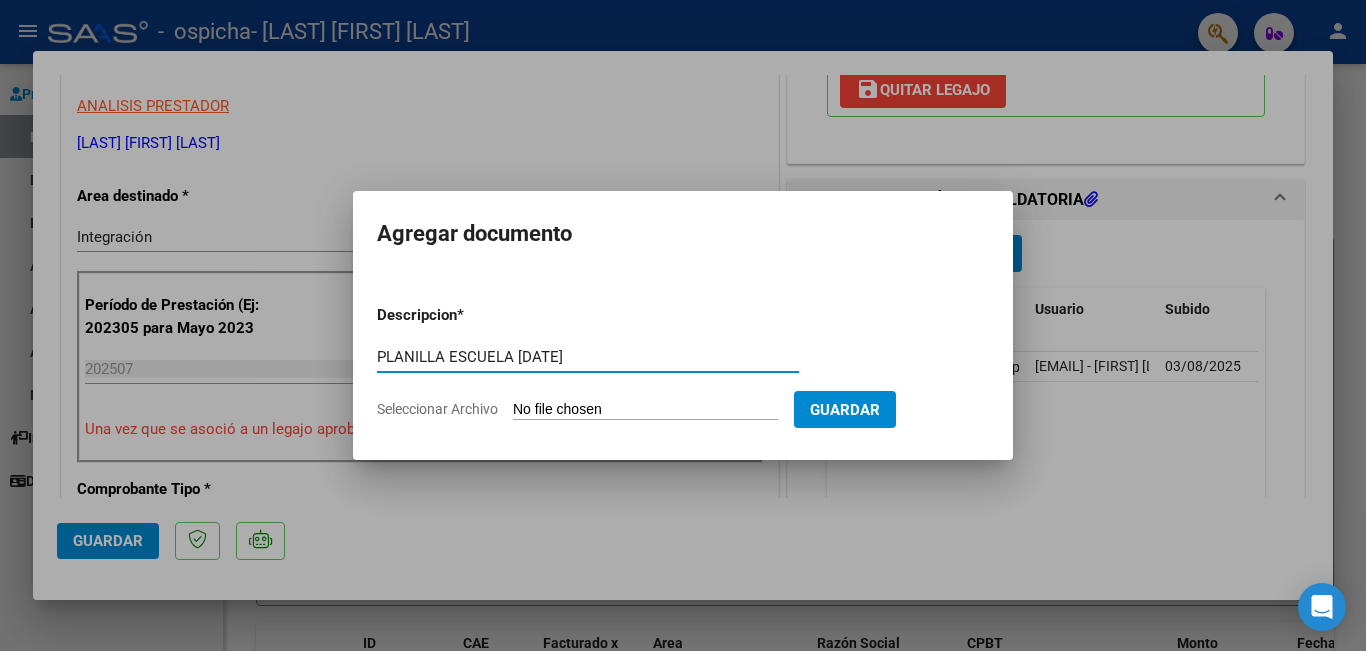 type on "PLANILLA ESCUELA 07-2025" 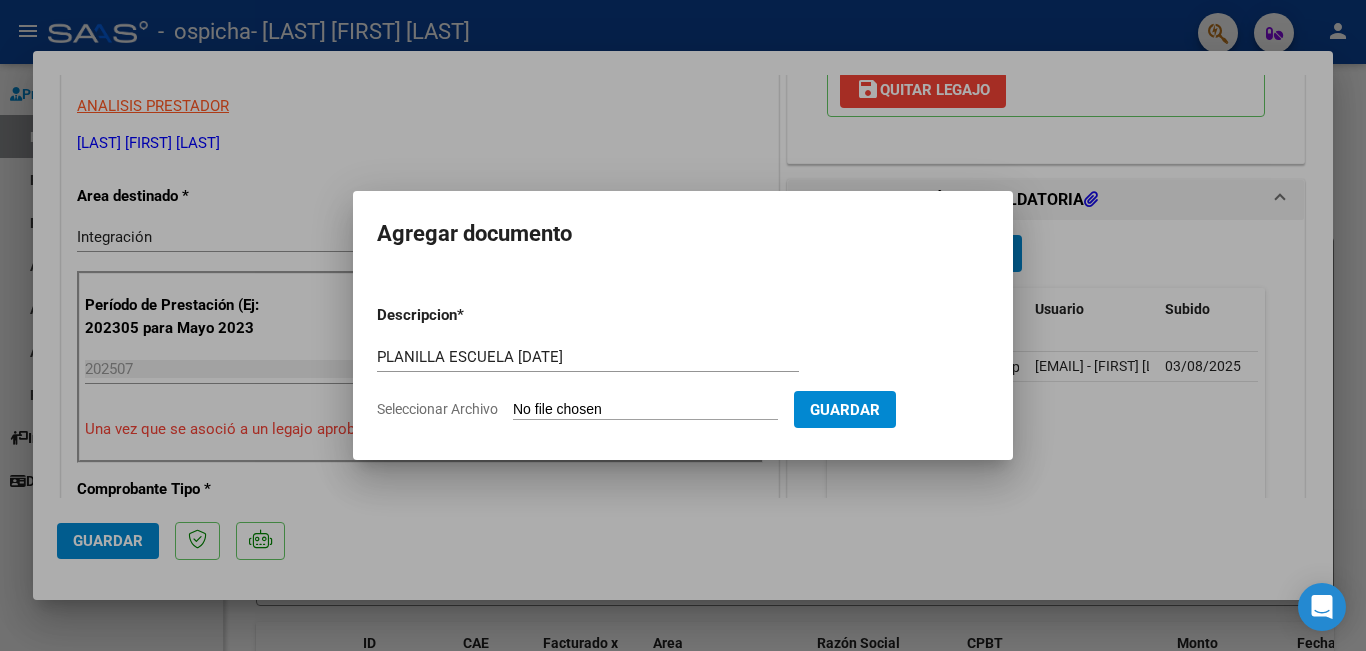 click on "Seleccionar Archivo" at bounding box center [645, 410] 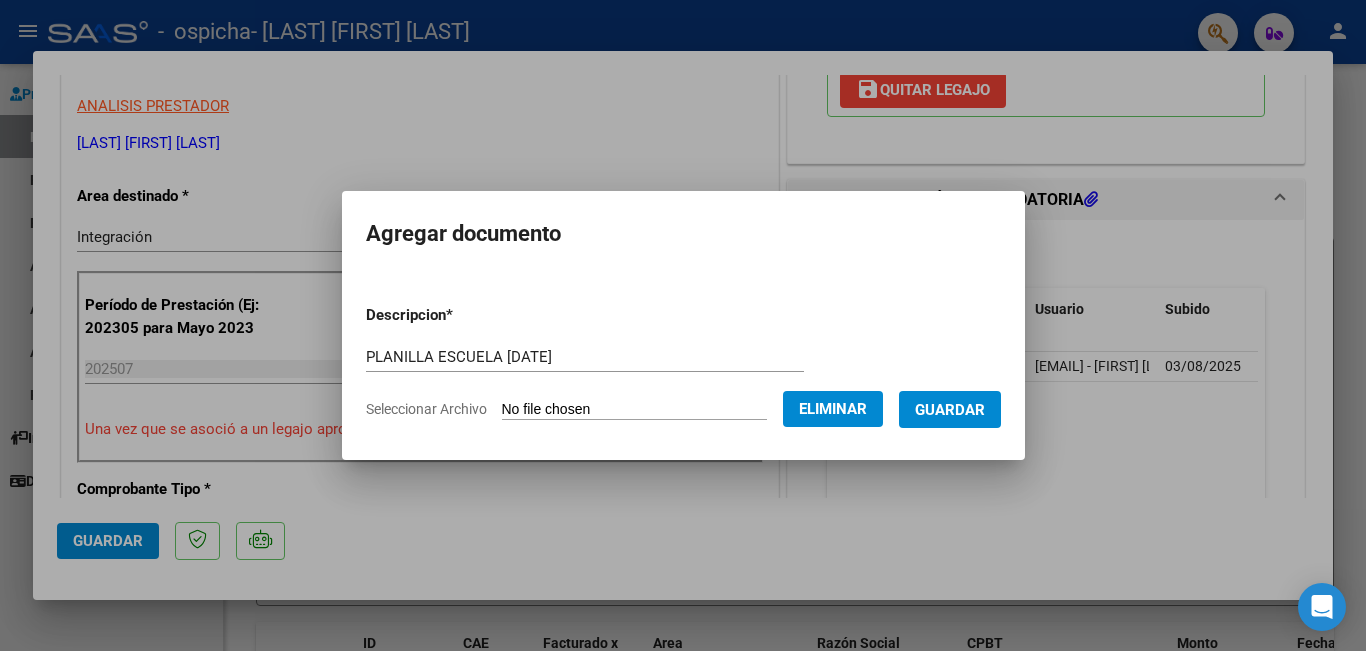 click on "Guardar" at bounding box center (950, 410) 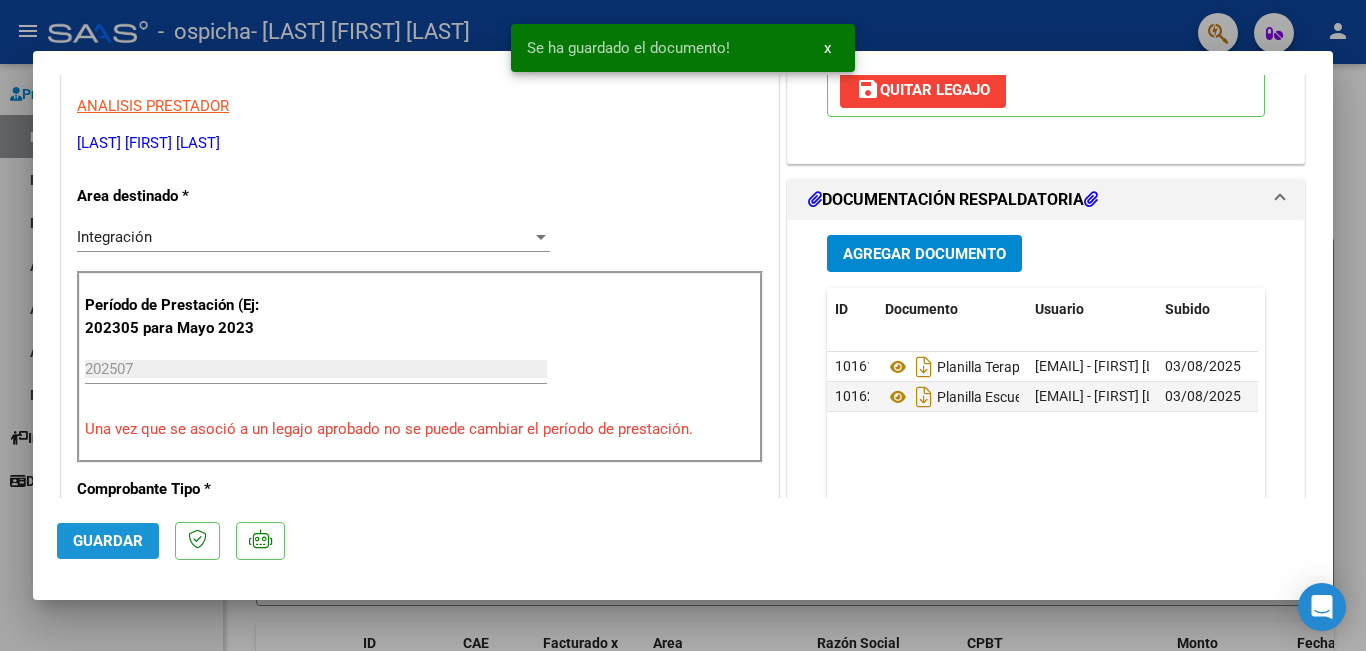click on "Guardar" 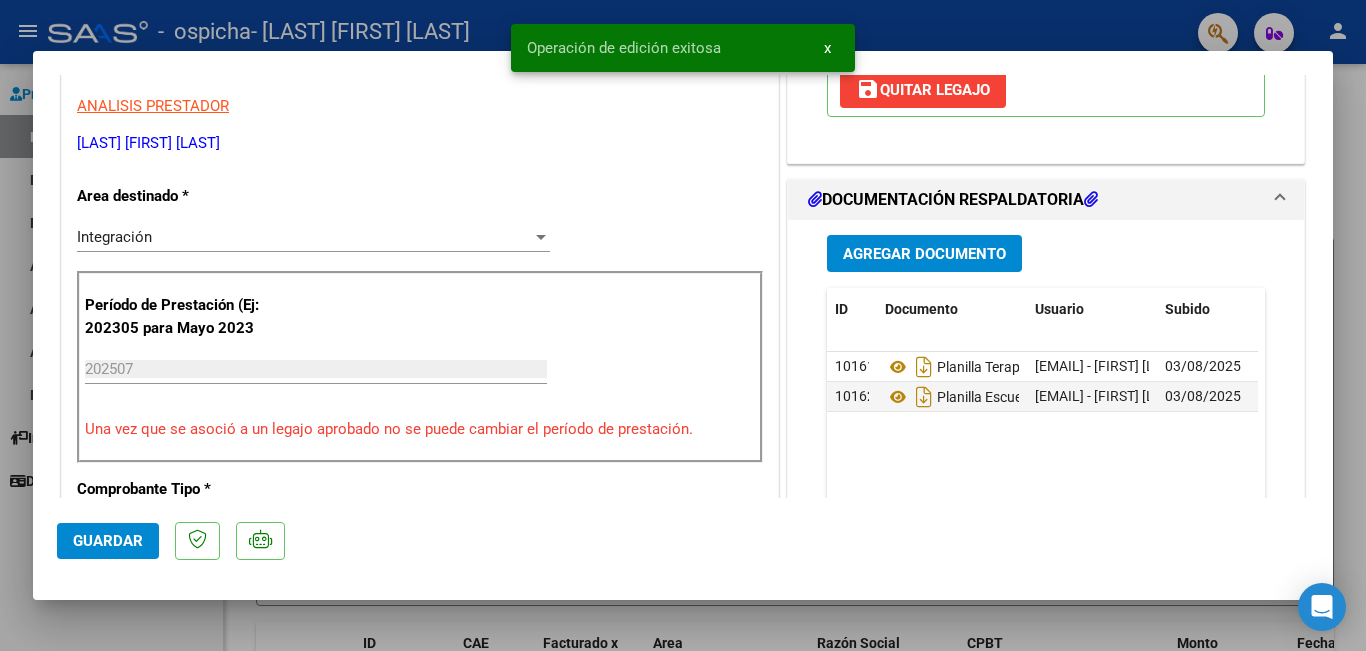 click at bounding box center [683, 325] 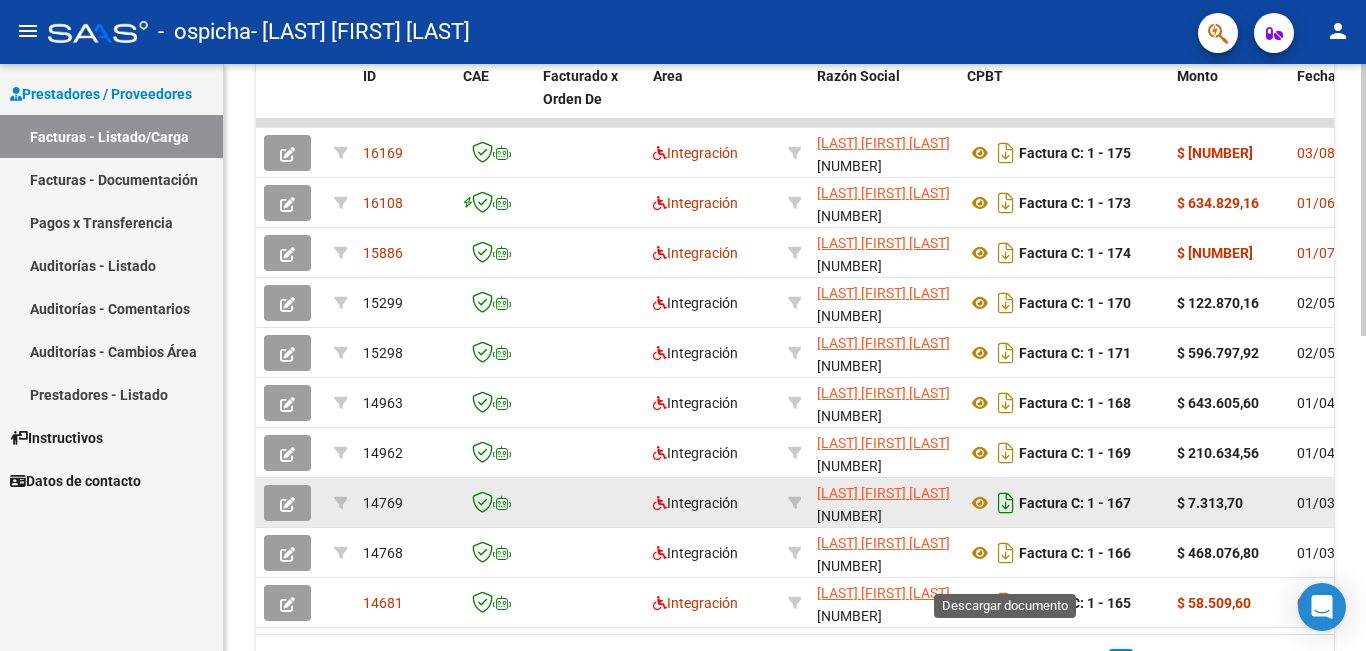 scroll, scrollTop: 600, scrollLeft: 0, axis: vertical 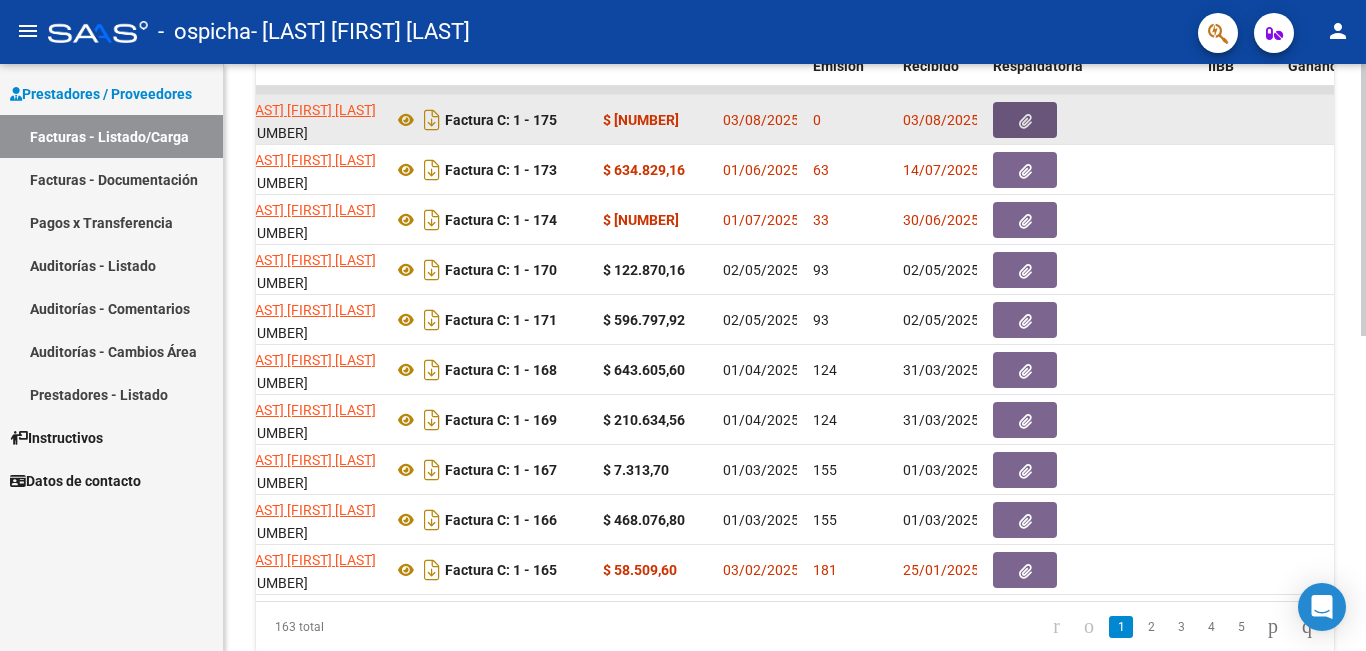 click 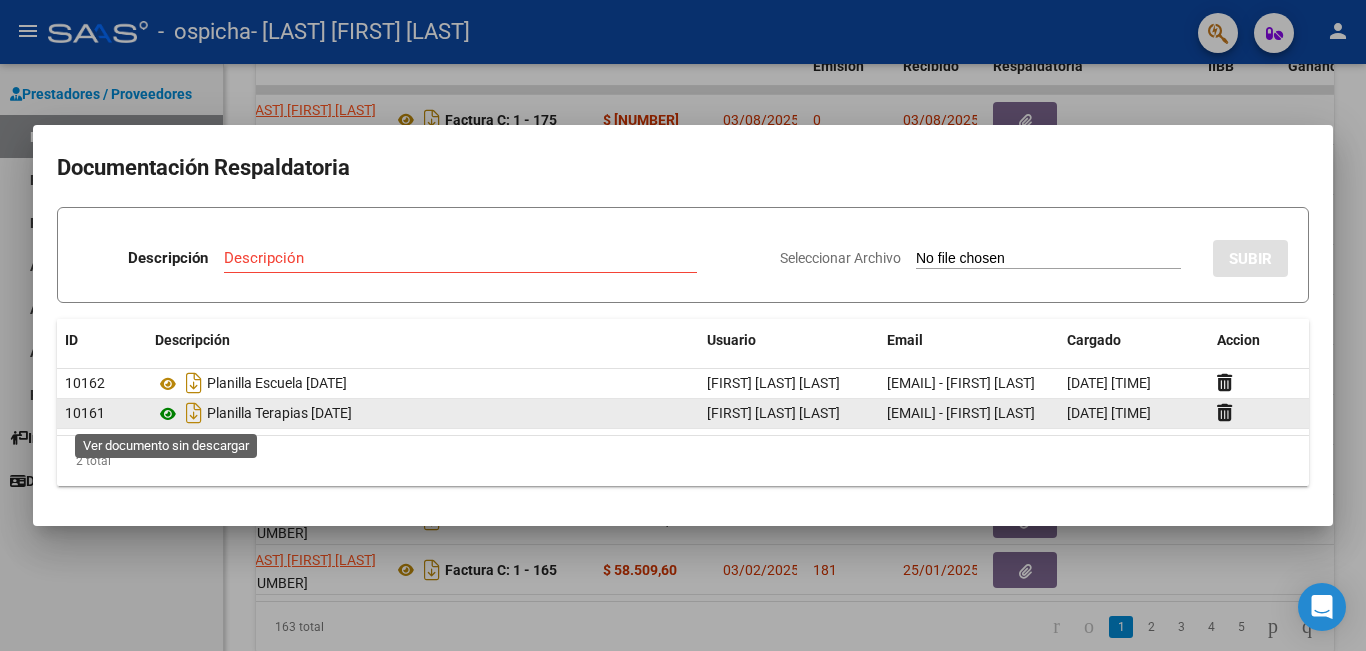 click 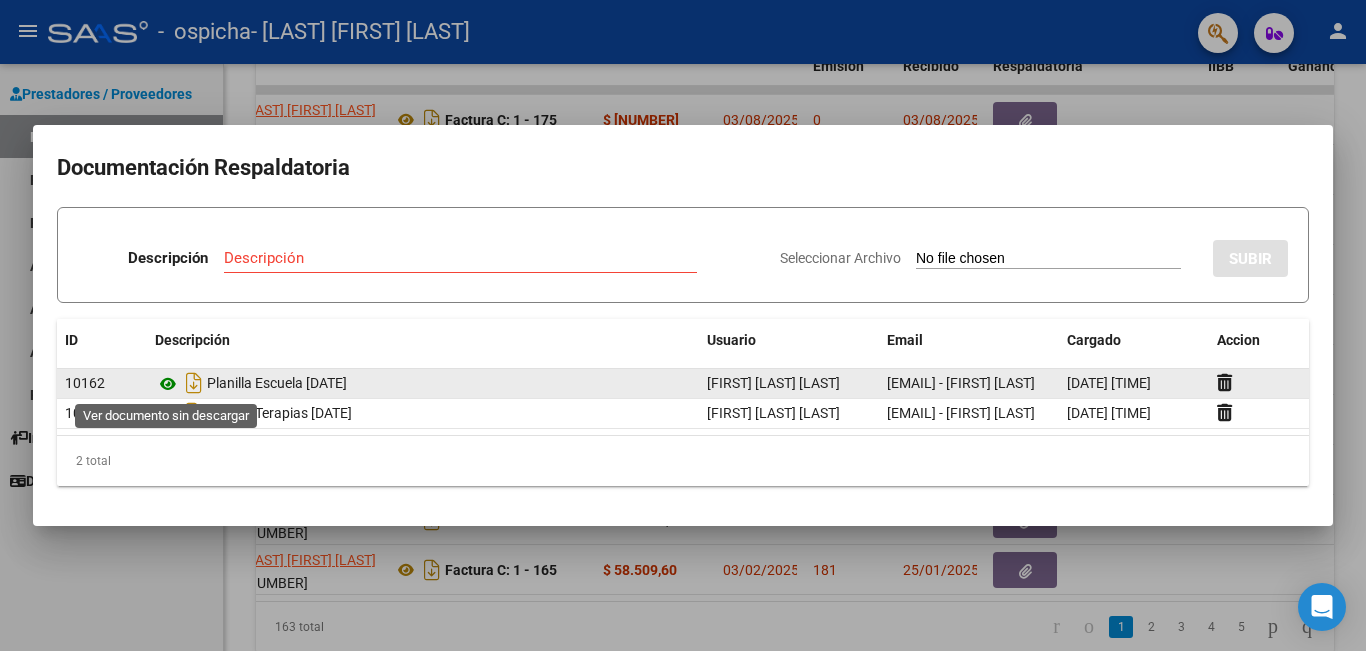 click 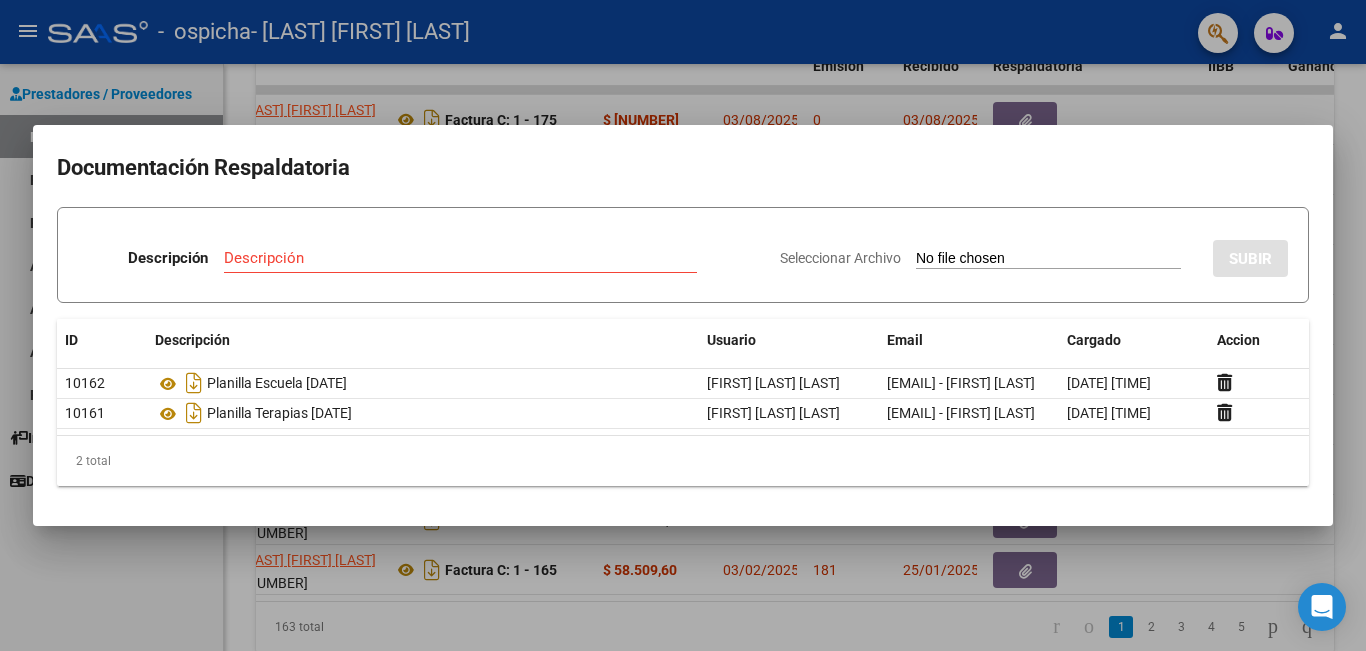 click at bounding box center (683, 325) 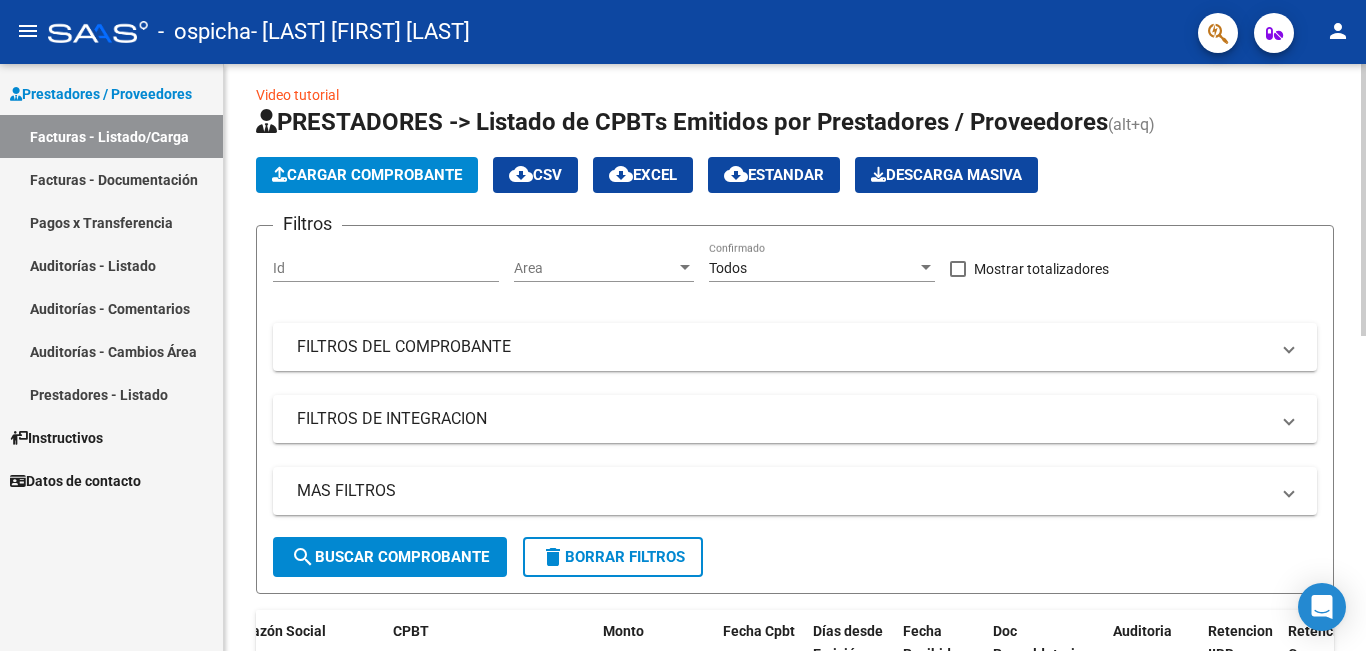 scroll, scrollTop: 0, scrollLeft: 0, axis: both 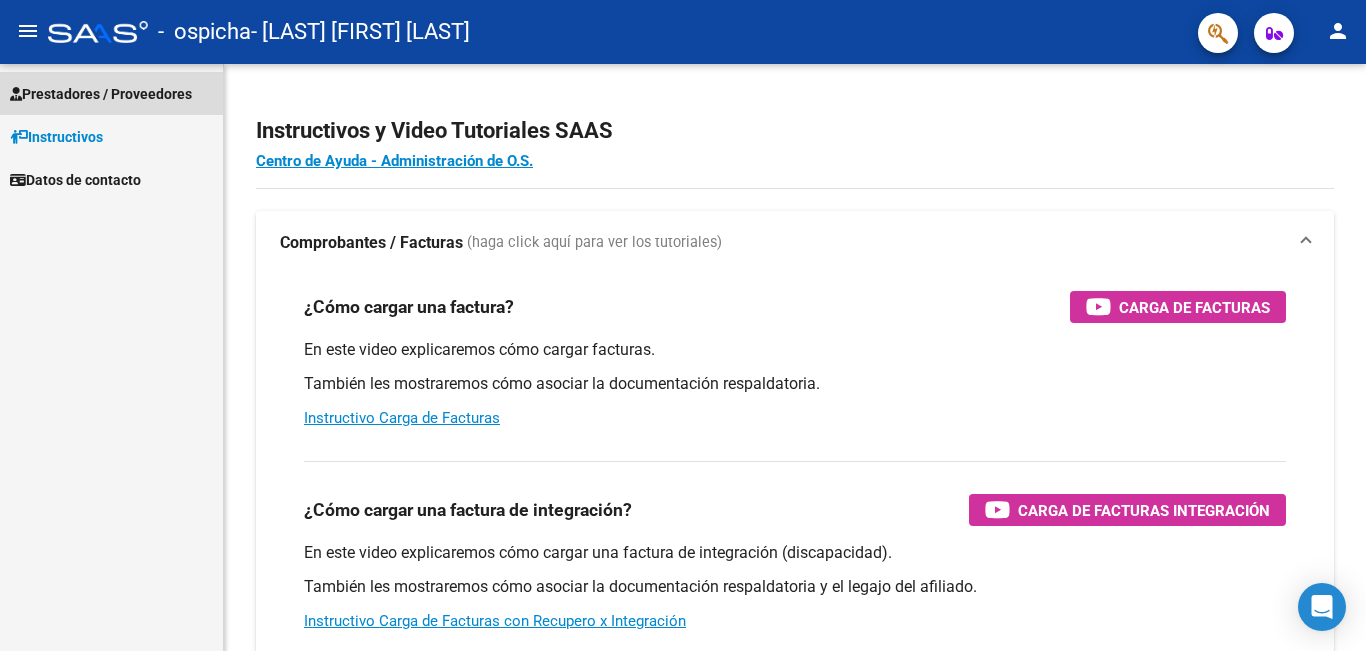 click on "Prestadores / Proveedores" at bounding box center [111, 93] 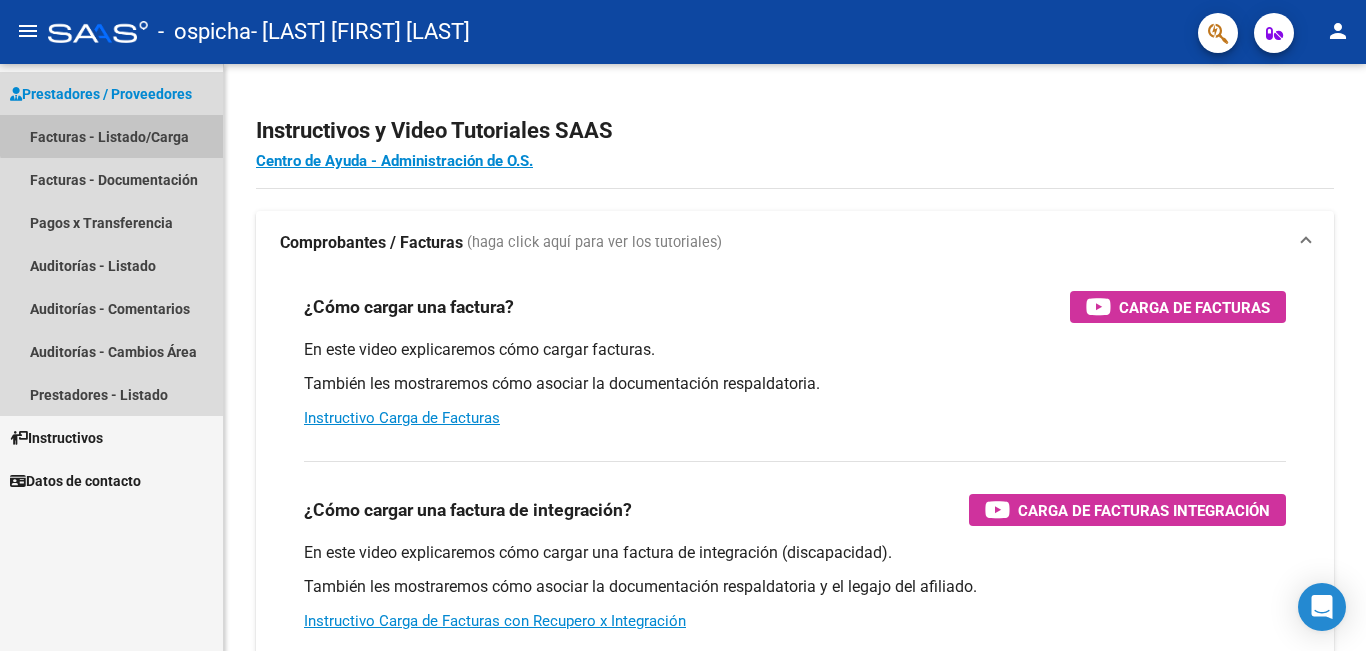 click on "Facturas - Listado/Carga" at bounding box center (111, 136) 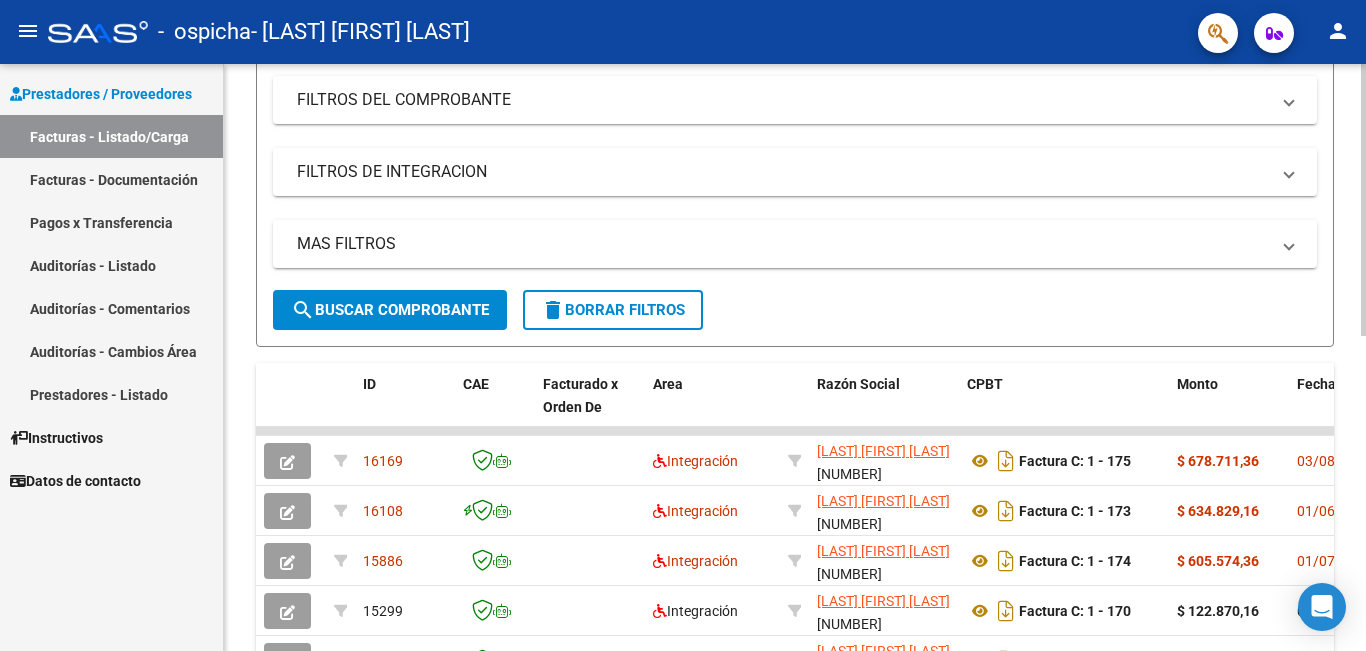 scroll, scrollTop: 555, scrollLeft: 0, axis: vertical 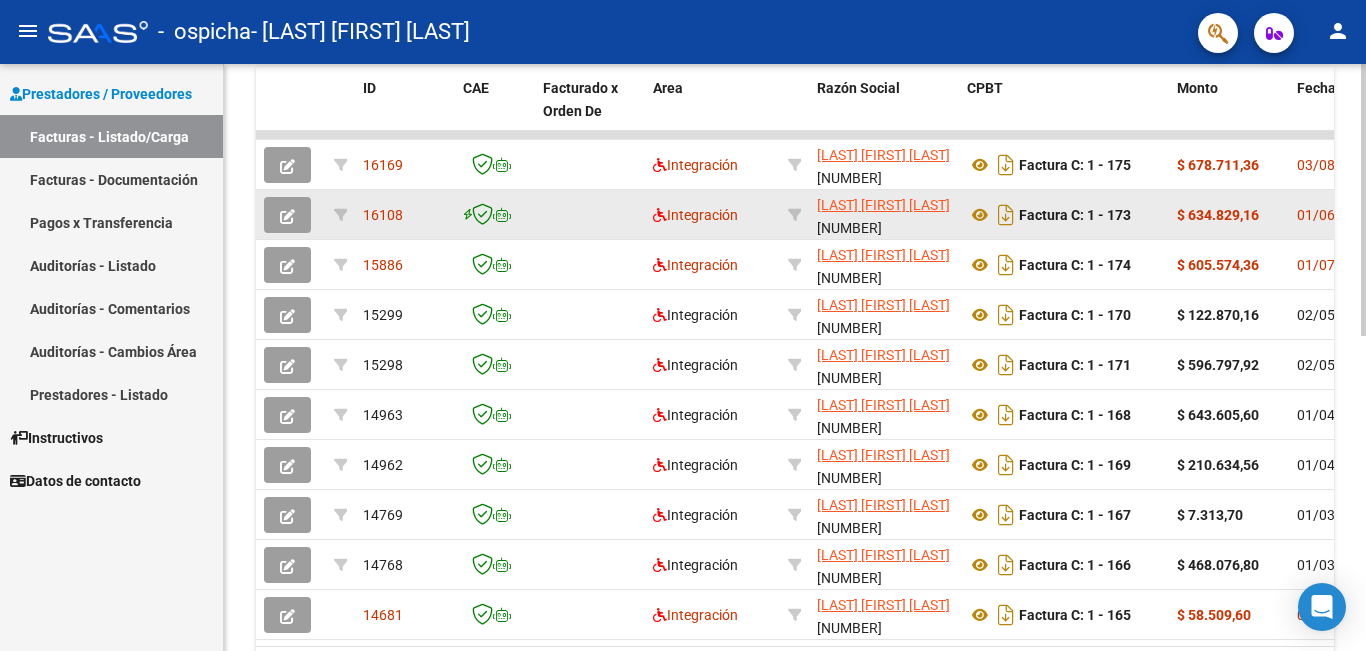 drag, startPoint x: 578, startPoint y: 239, endPoint x: 547, endPoint y: 205, distance: 46.010868 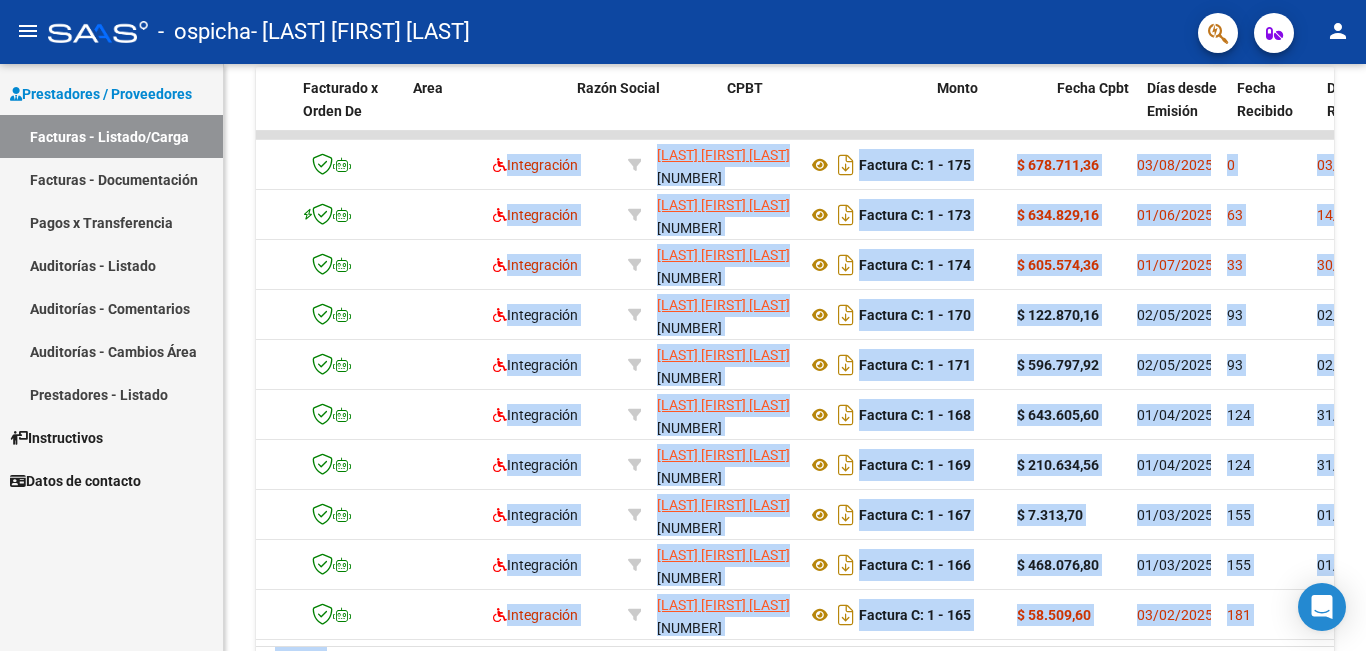 scroll, scrollTop: 0, scrollLeft: 240, axis: horizontal 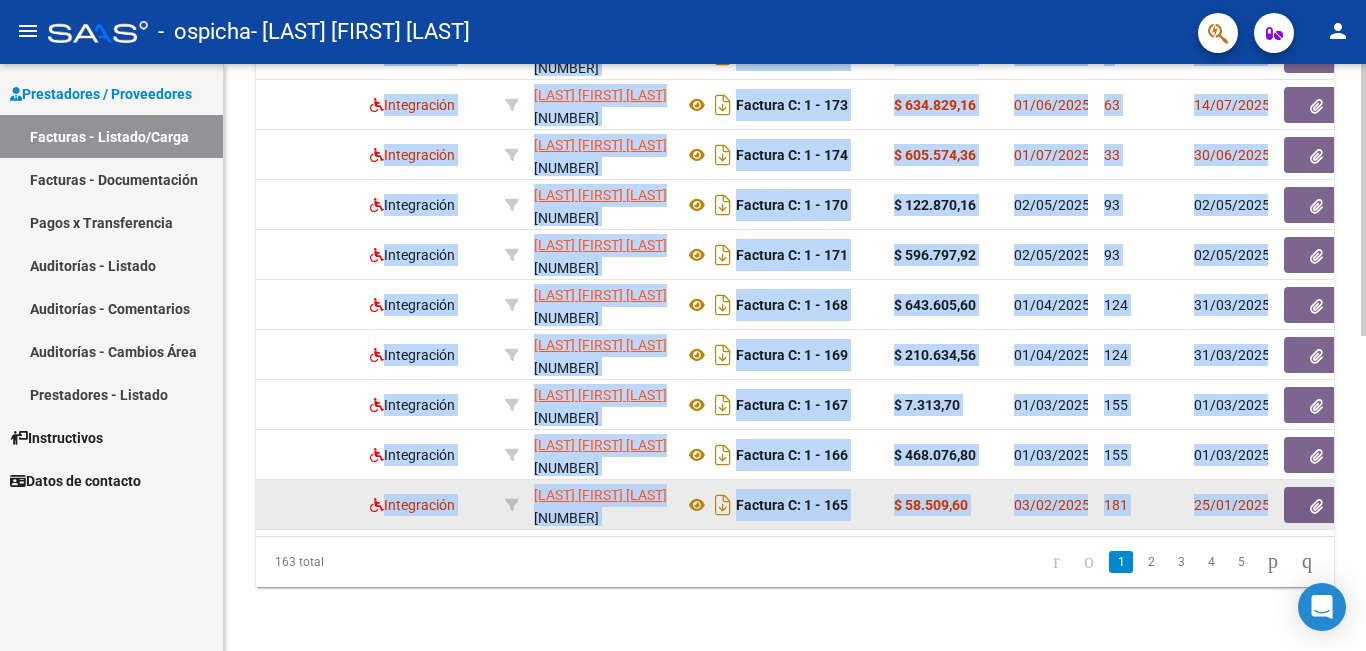 drag, startPoint x: 362, startPoint y: 163, endPoint x: 1294, endPoint y: 509, distance: 994.1529 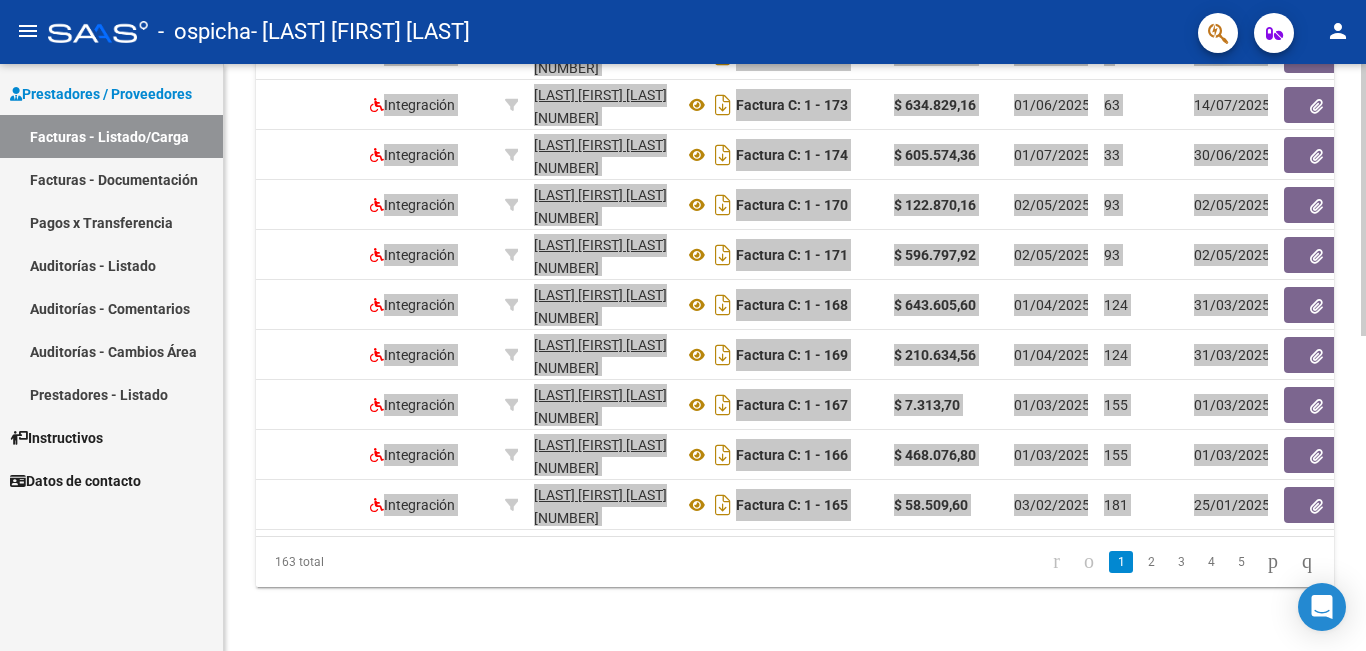 scroll, scrollTop: 0, scrollLeft: 0, axis: both 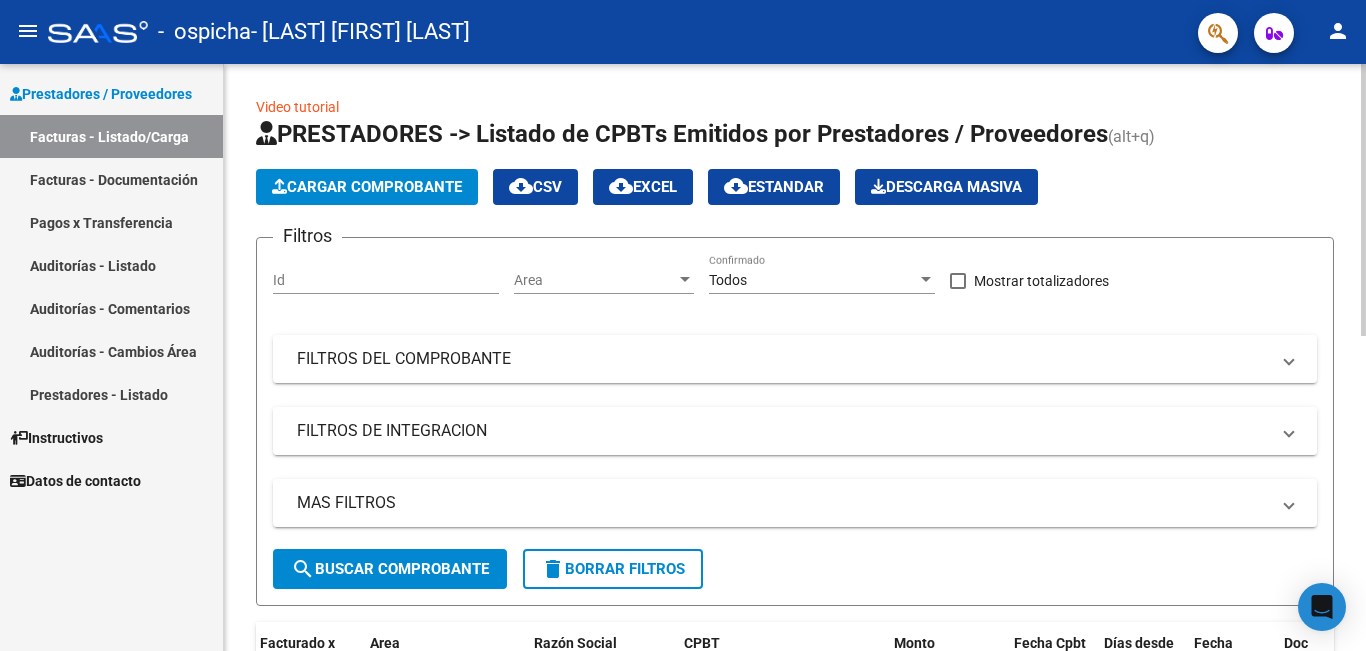 click on "FILTROS DE INTEGRACION" at bounding box center (783, 431) 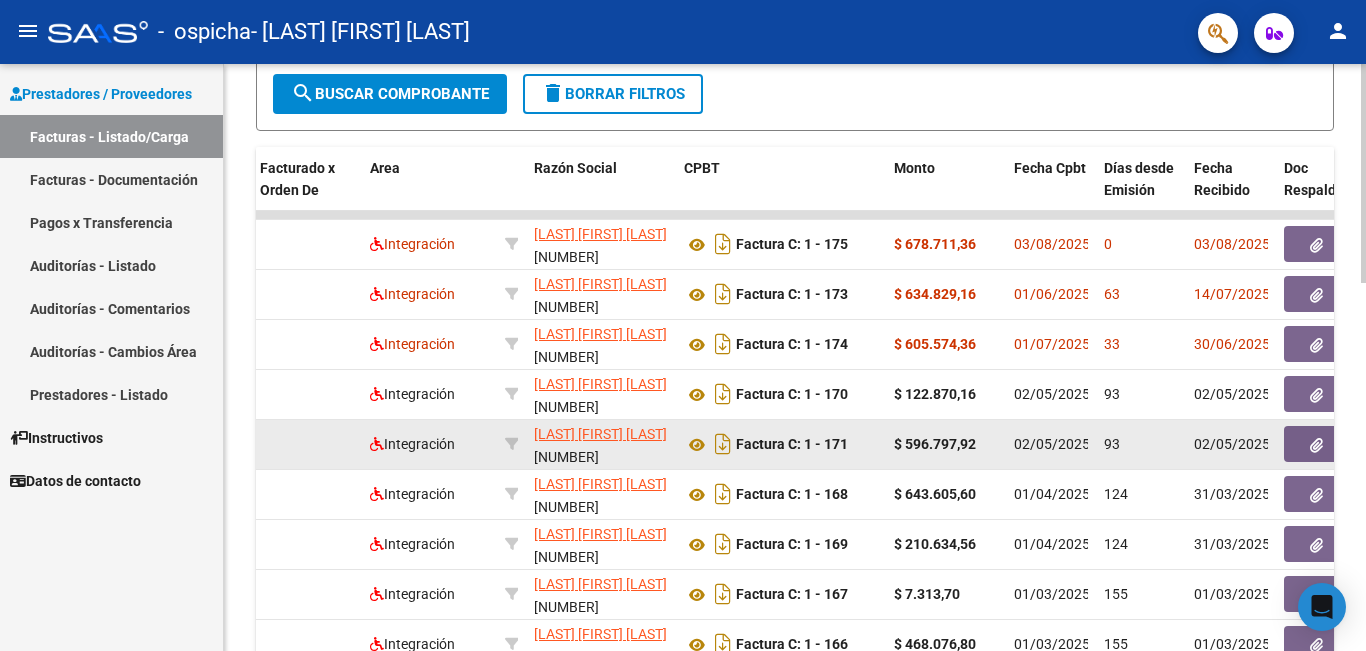 scroll, scrollTop: 900, scrollLeft: 0, axis: vertical 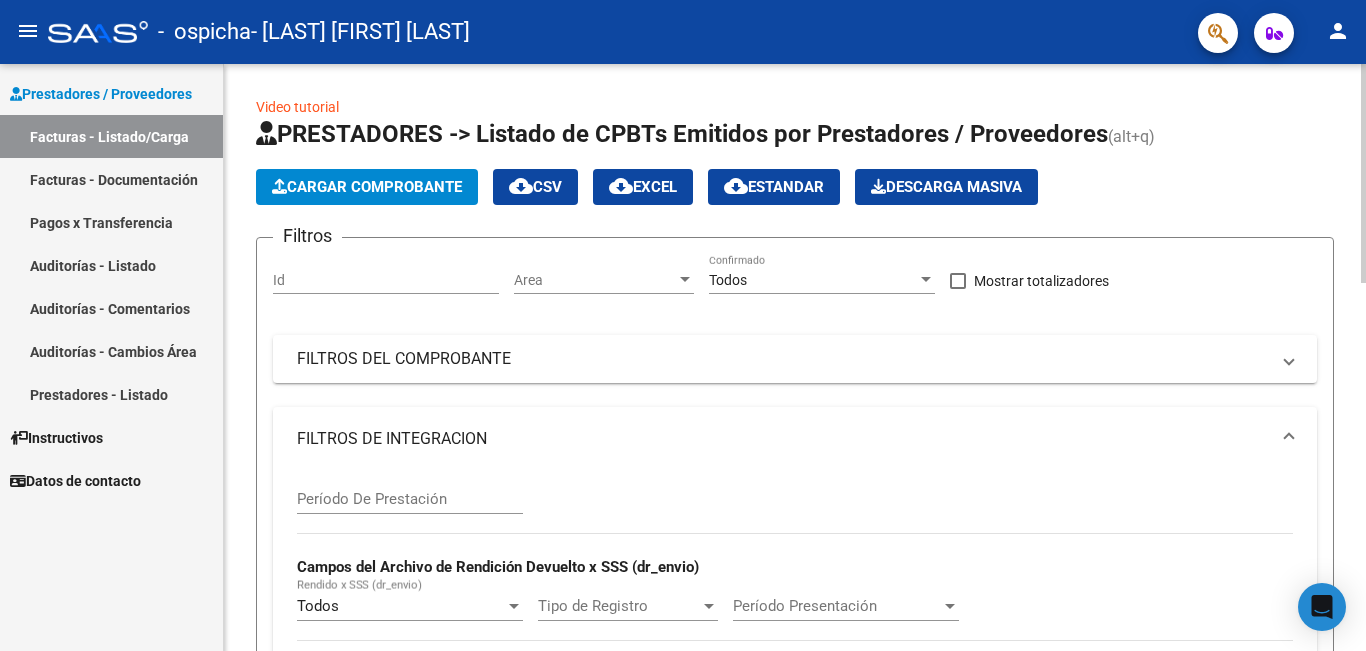 click on "cloud_download  Estandar" 